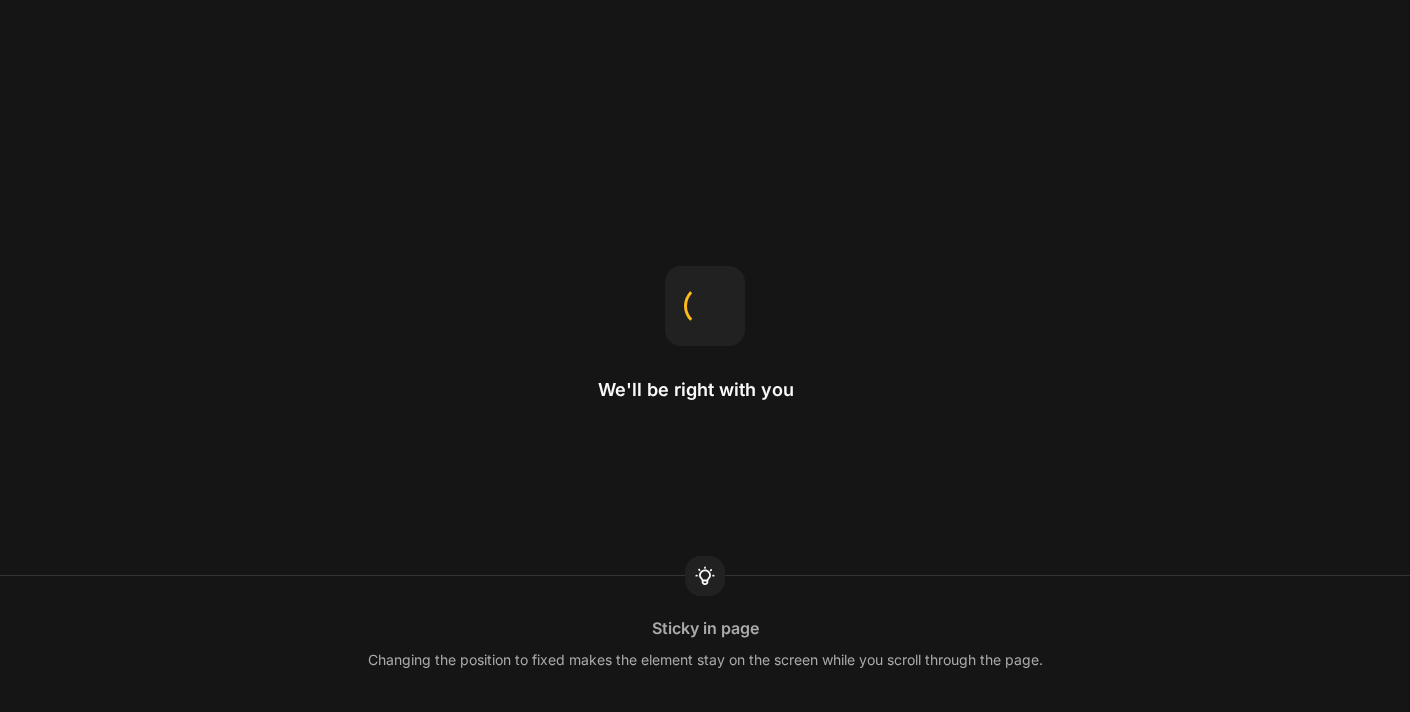 scroll, scrollTop: 0, scrollLeft: 0, axis: both 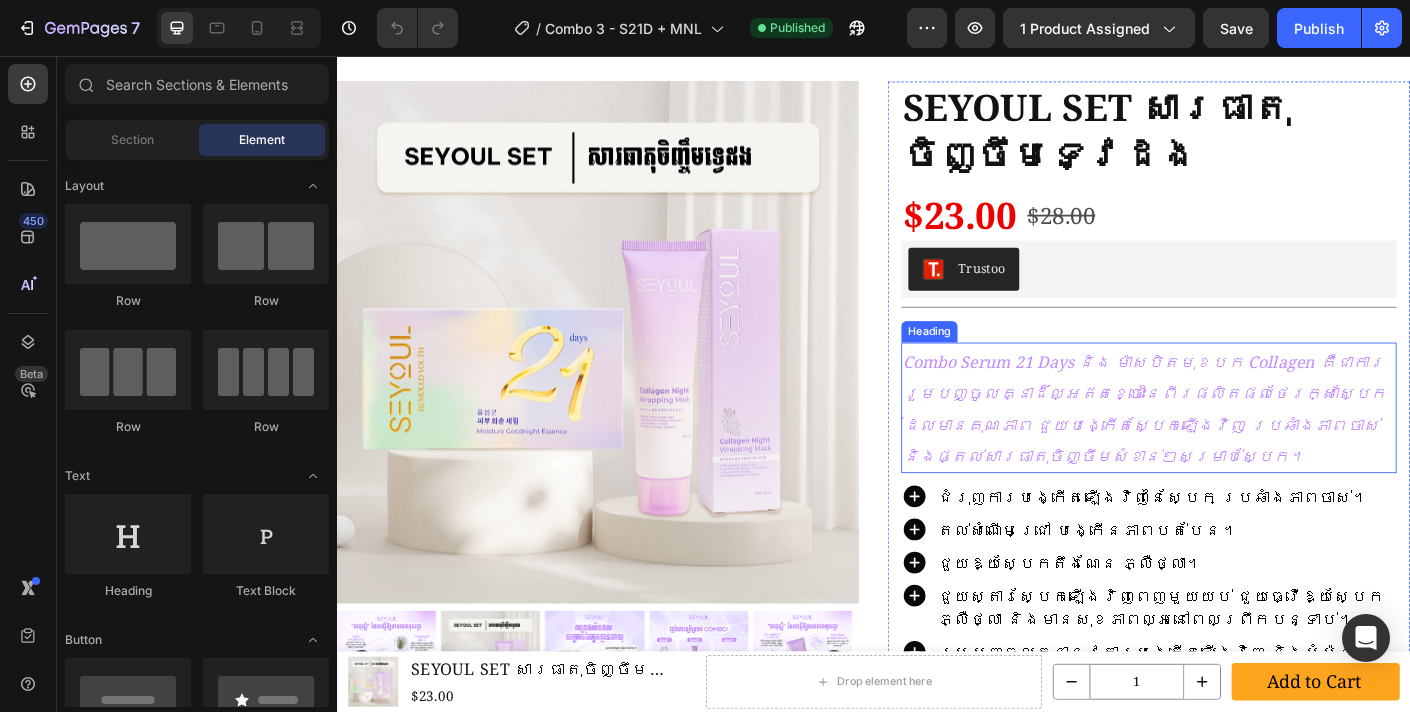 click on "Combo Serum 21 Days និង ម៉ាសបិតមុខបក Collagen គឺជាការរួមបញ្ចូលគ្នាដ៏ល្អឥតខ្ចោះនៃពីរផលិតផលថែរក្សាស្បែកដែលមានគុណភាព ជួយបង្កើតស្បែកឡើងវិញ ប្រឆាំងភាពចាស់ និងផ្តល់សារធាតុចិញ្ចឹមសំខាន់ៗសម្រាប់ស្បែក។" at bounding box center [1240, 451] 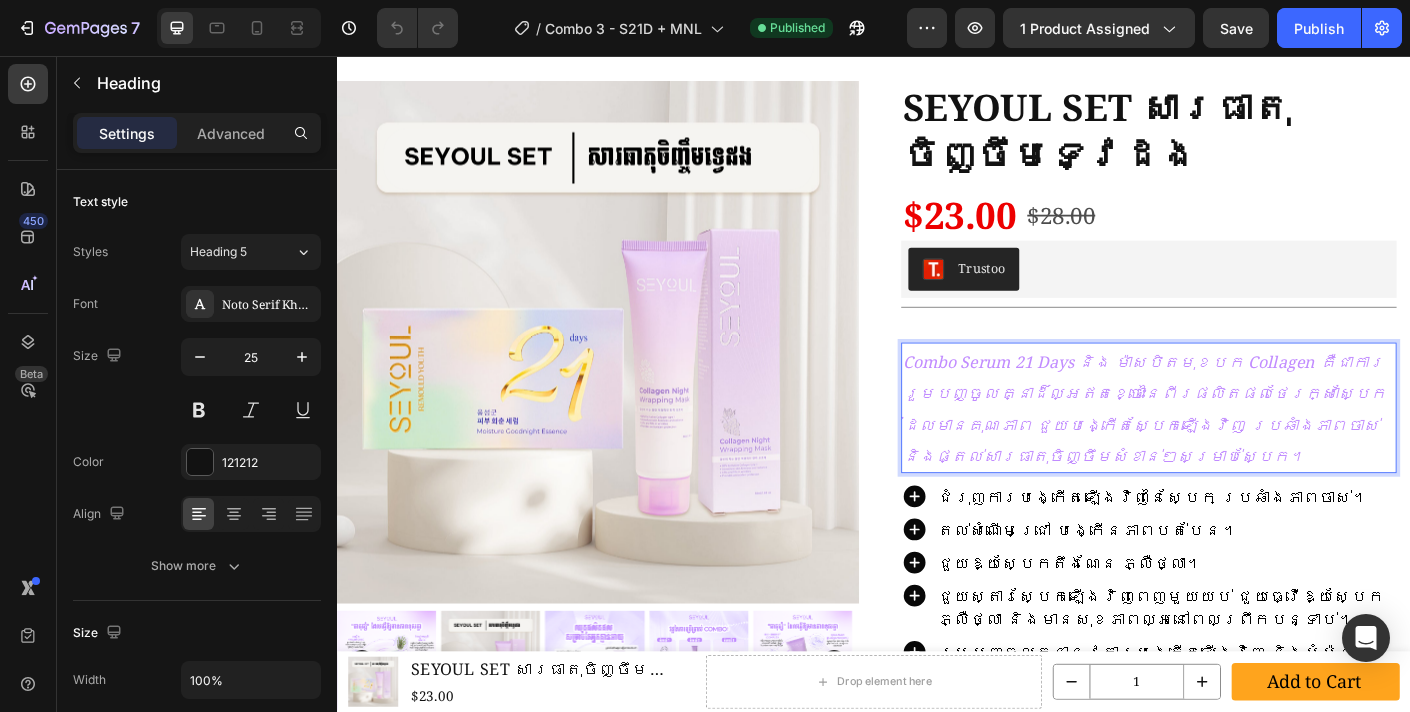 click on "Combo Serum 21 Days និង ម៉ាសបិតមុខបក Collagen គឺជាការរួមបញ្ចូលគ្នាដ៏ល្អឥតខ្ចោះនៃពីរផលិតផលថែរក្សាស្បែកដែលមានគុណភាព ជួយបង្កើតស្បែកឡើងវិញ ប្រឆាំងភាពចាស់ និងផ្តល់សារធាតុចិញ្ចឹមសំខាន់ៗសម្រាប់ស្បែក។" at bounding box center (1245, 450) 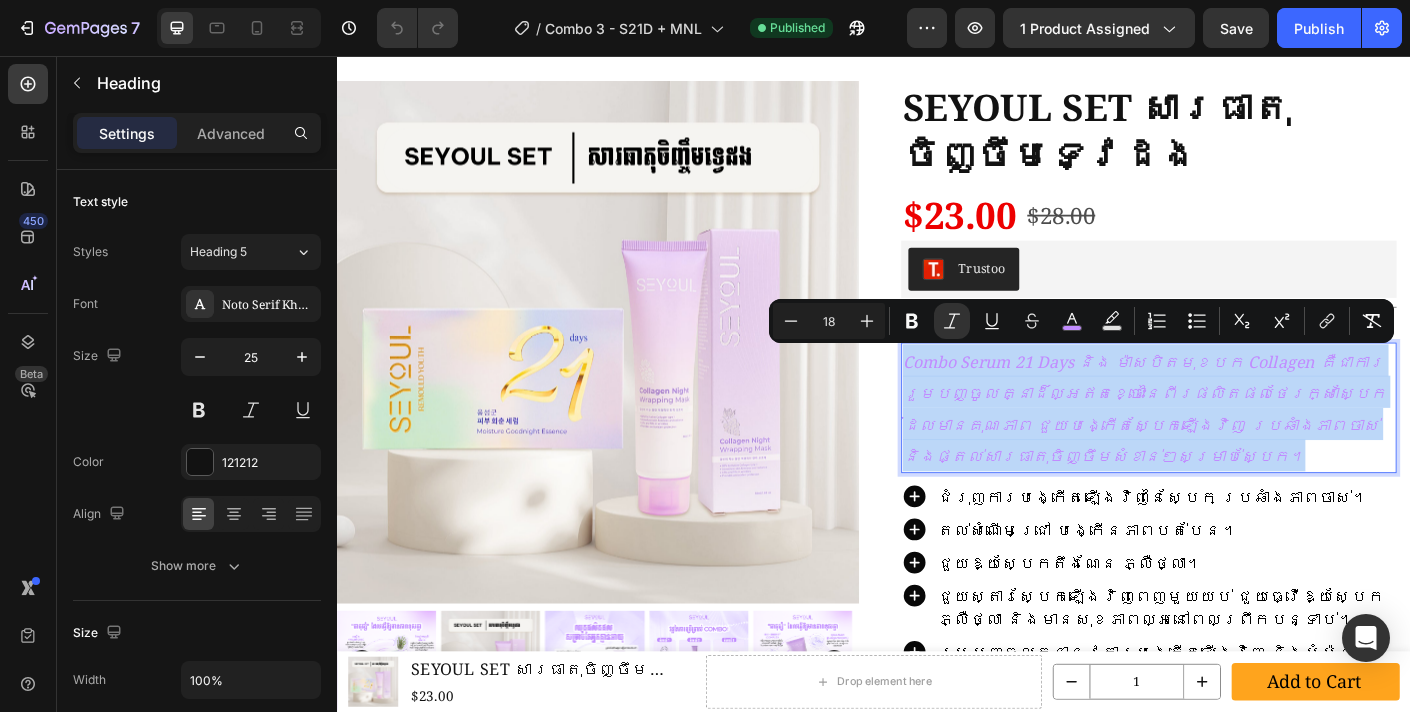 drag, startPoint x: 1024, startPoint y: 503, endPoint x: 964, endPoint y: 393, distance: 125.299644 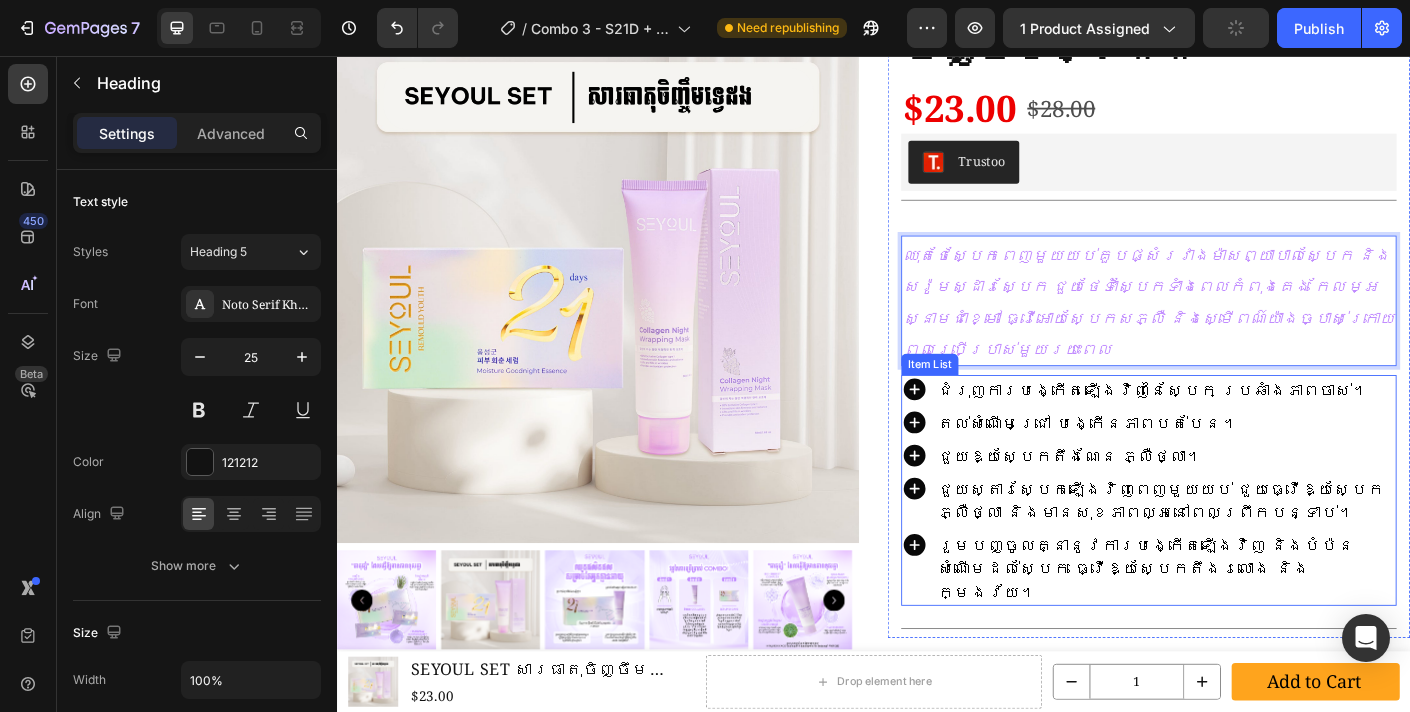 scroll, scrollTop: 240, scrollLeft: 0, axis: vertical 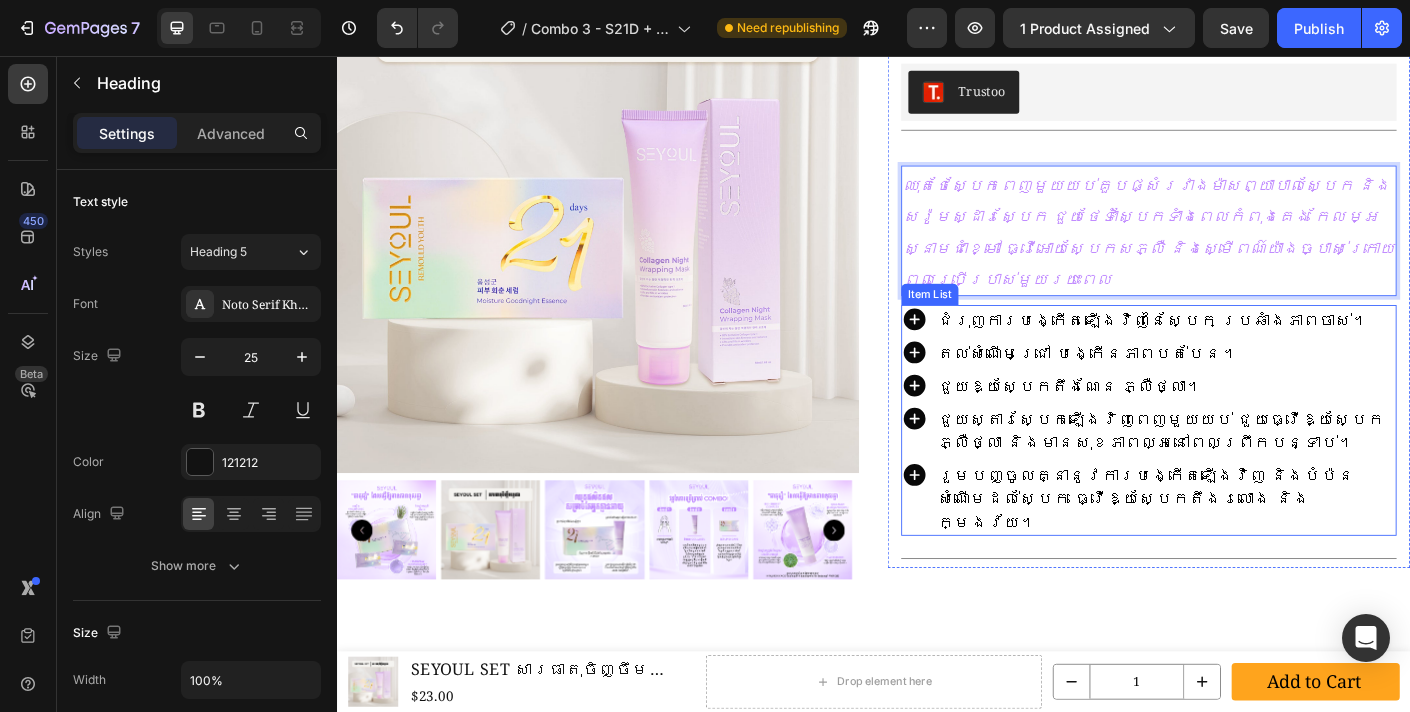 click 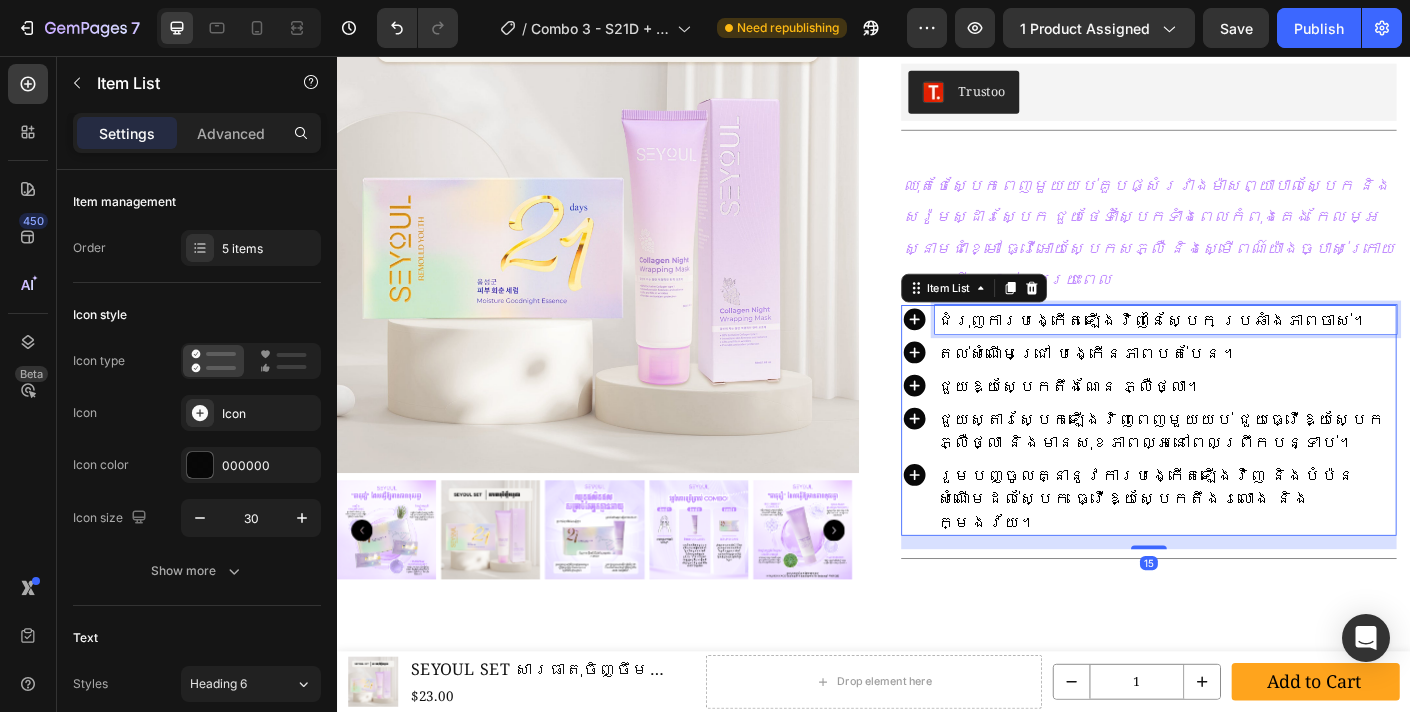 click on "ជំរុញការបង្កើតឡើងវិញនៃស្បែក ប្រឆាំងភាពចាស់។" at bounding box center (1250, 351) 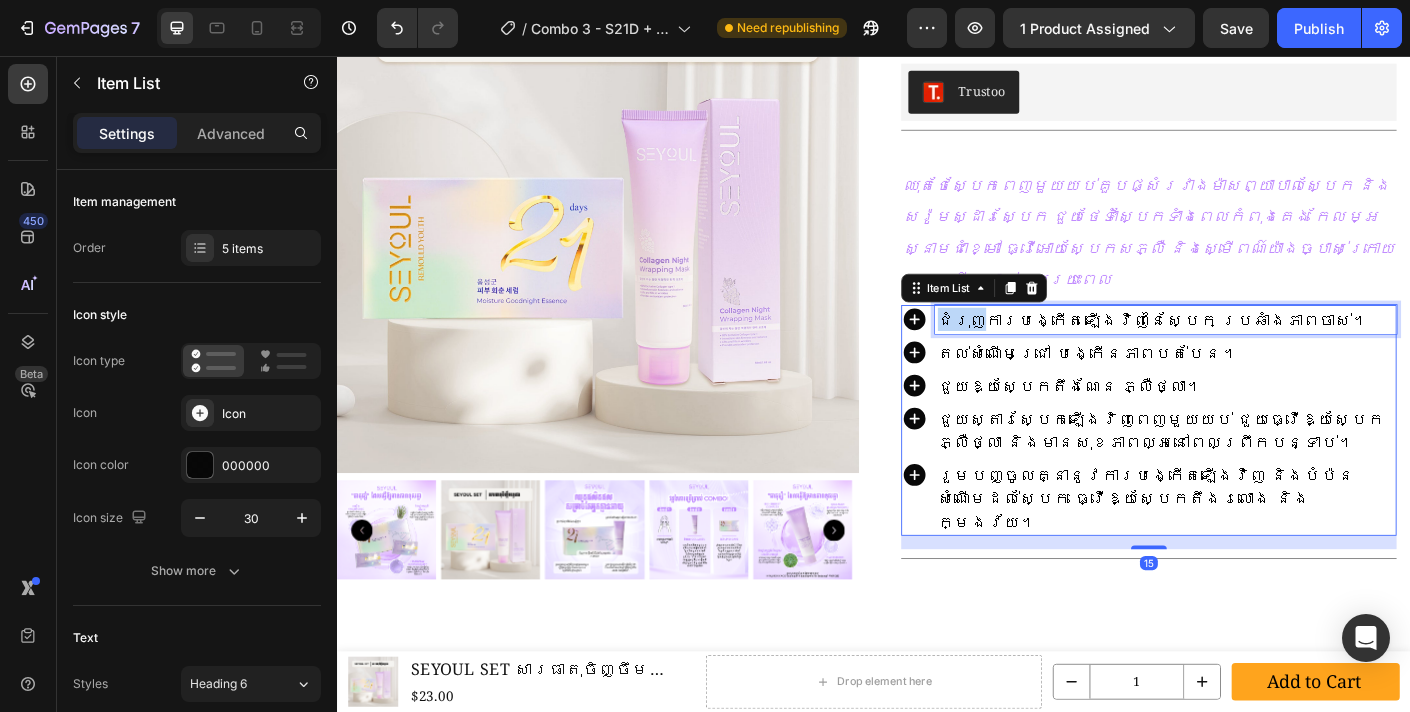 click on "ជំរុញការបង្កើតឡើងវិញនៃស្បែក ប្រឆាំងភាពចាស់។" at bounding box center [1250, 351] 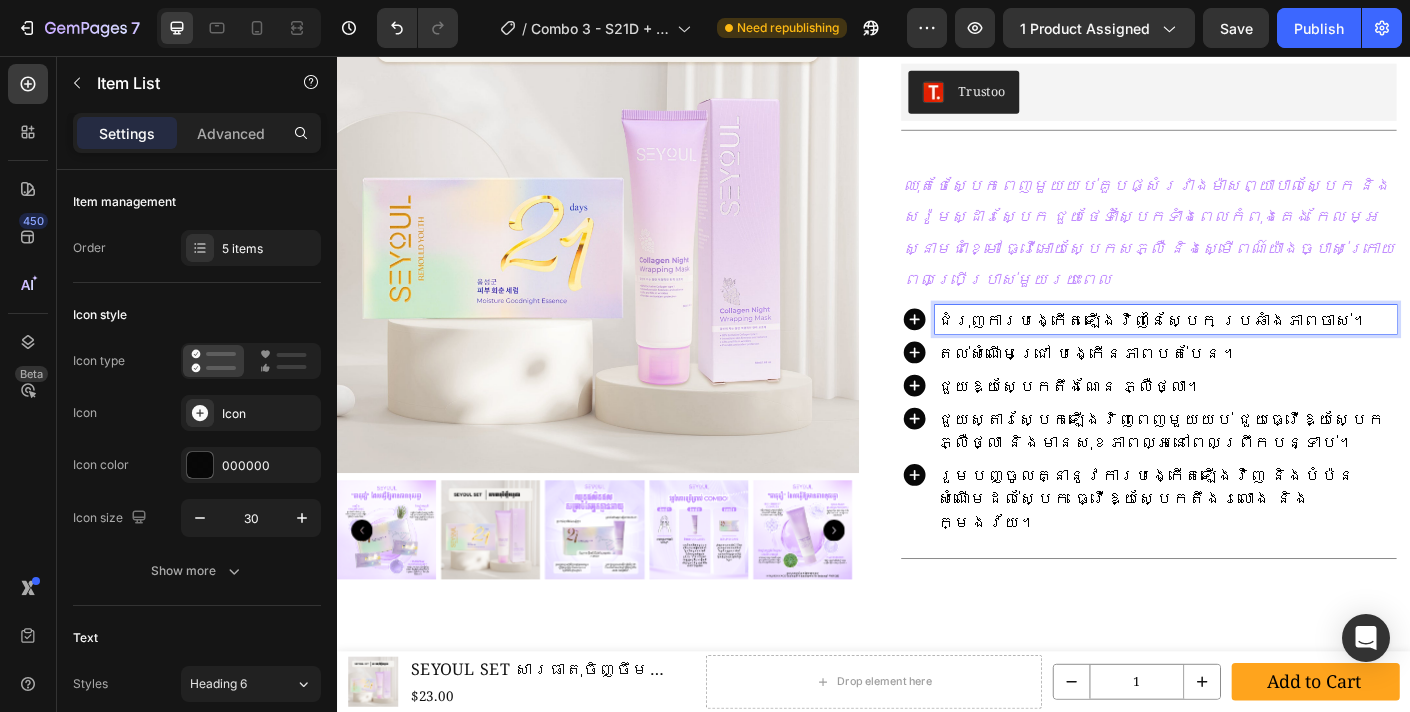 click on "ជំរុញការបង្កើតឡើងវិញនៃស្បែក ប្រឆាំងភាពចាស់។" at bounding box center (1250, 351) 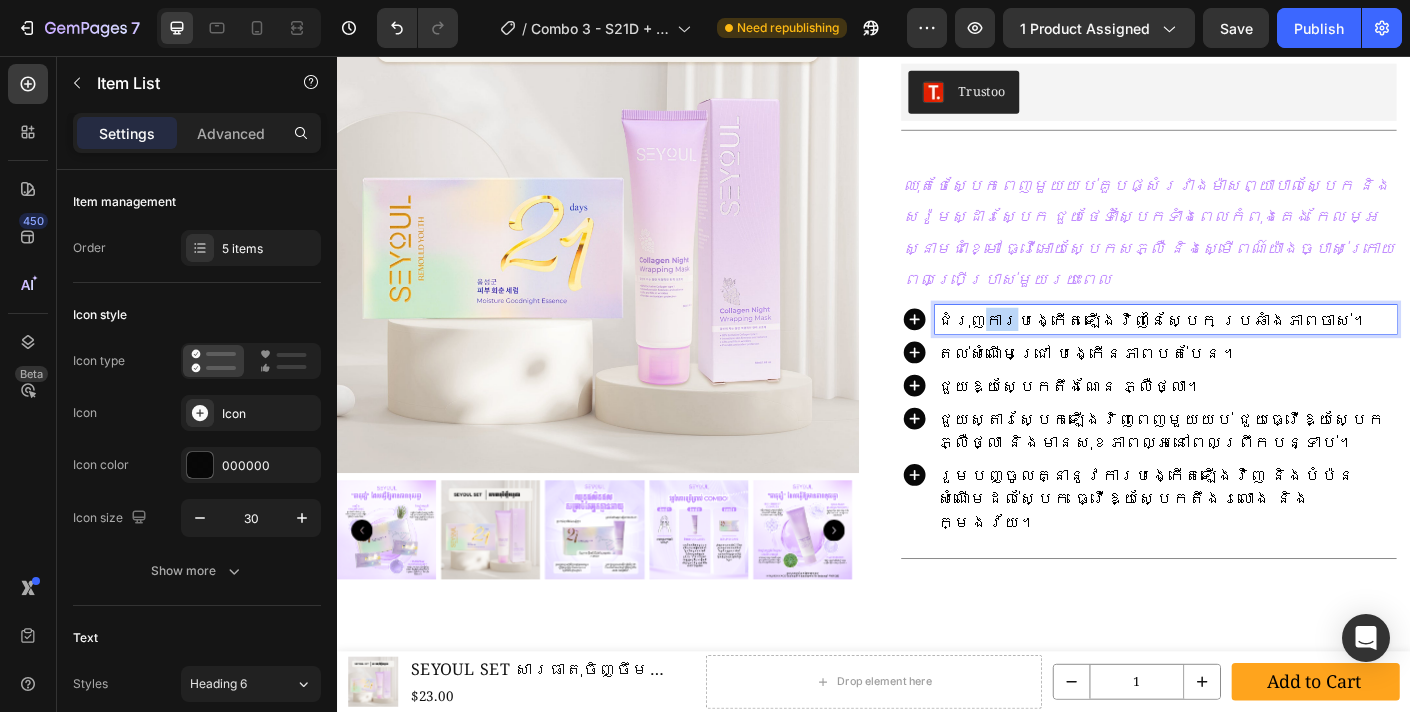 click on "ជំរុញការបង្កើតឡើងវិញនៃស្បែក ប្រឆាំងភាពចាស់។" at bounding box center [1250, 351] 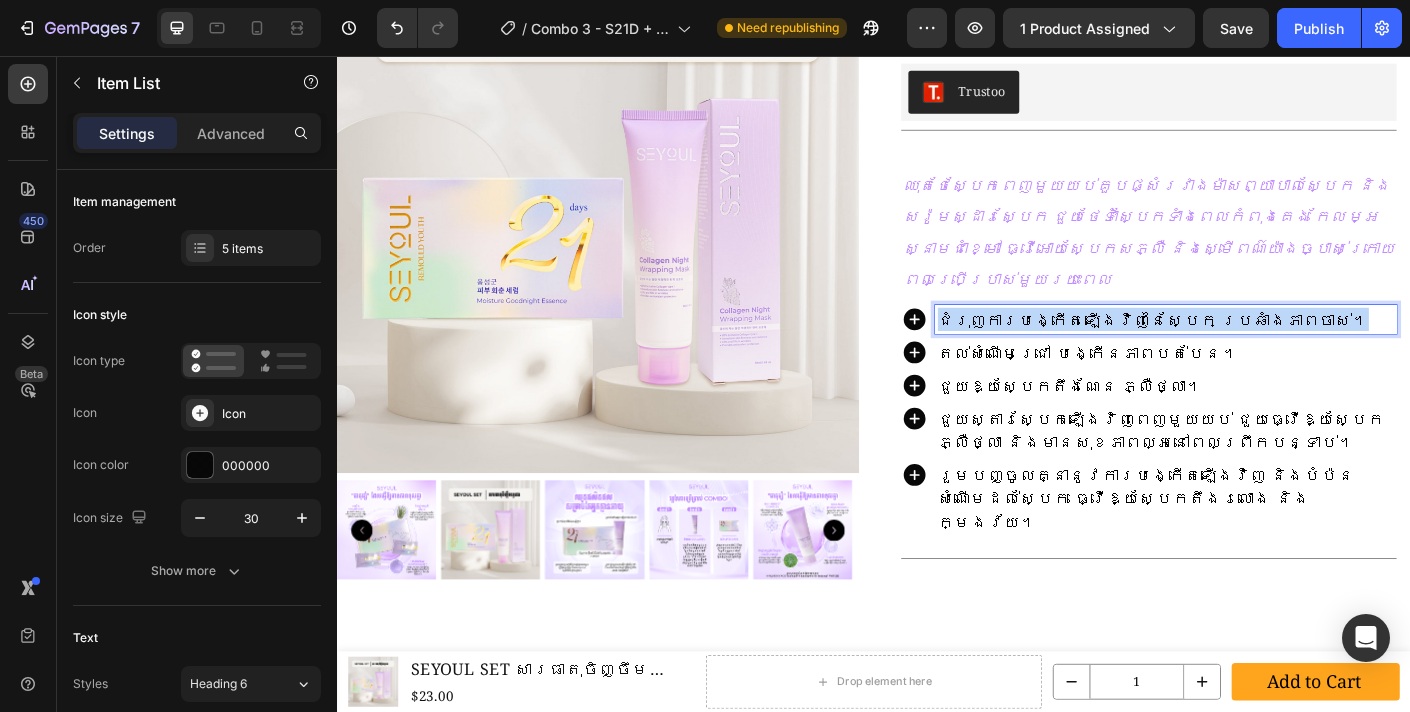 click on "ជំរុញការបង្កើតឡើងវិញនៃស្បែក ប្រឆាំងភាពចាស់។" at bounding box center [1250, 351] 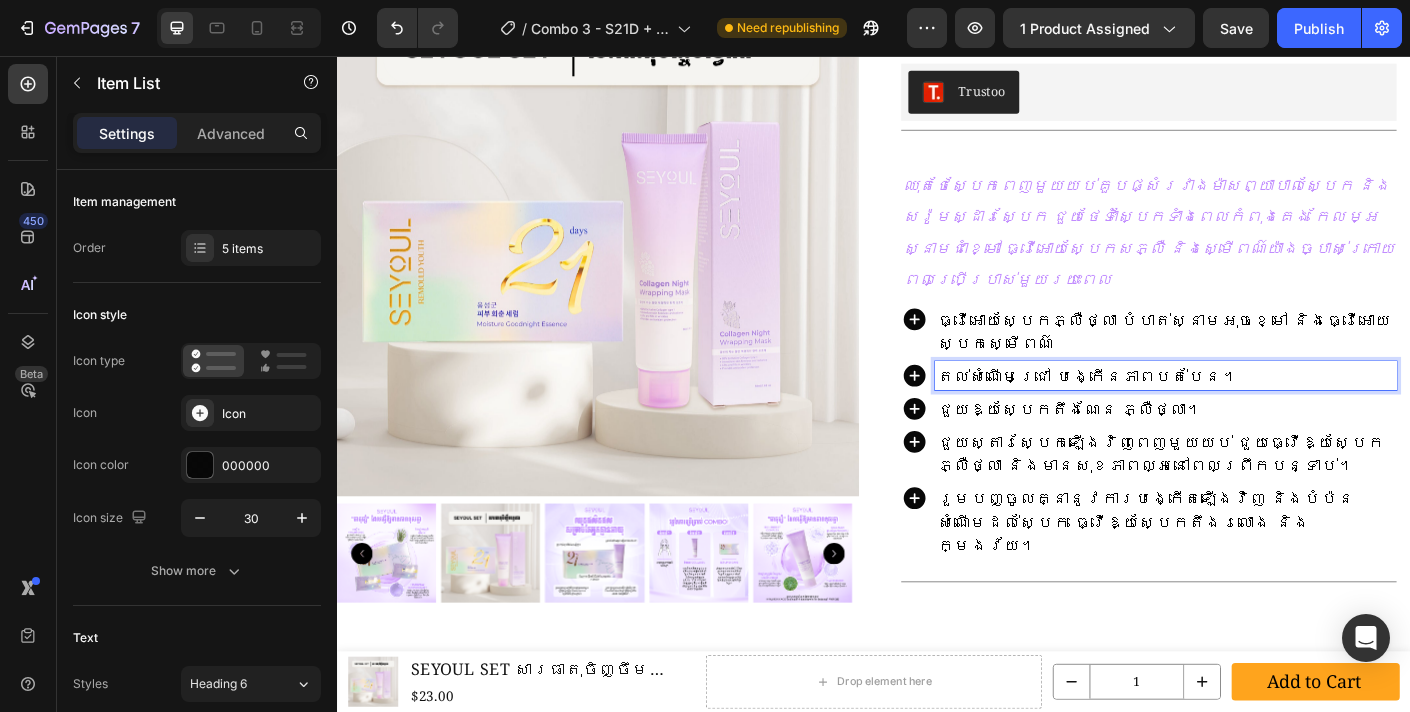 click on "តល់សំណើមជ្រៅ បង្កើនភាពបត់បែន។" at bounding box center (1177, 414) 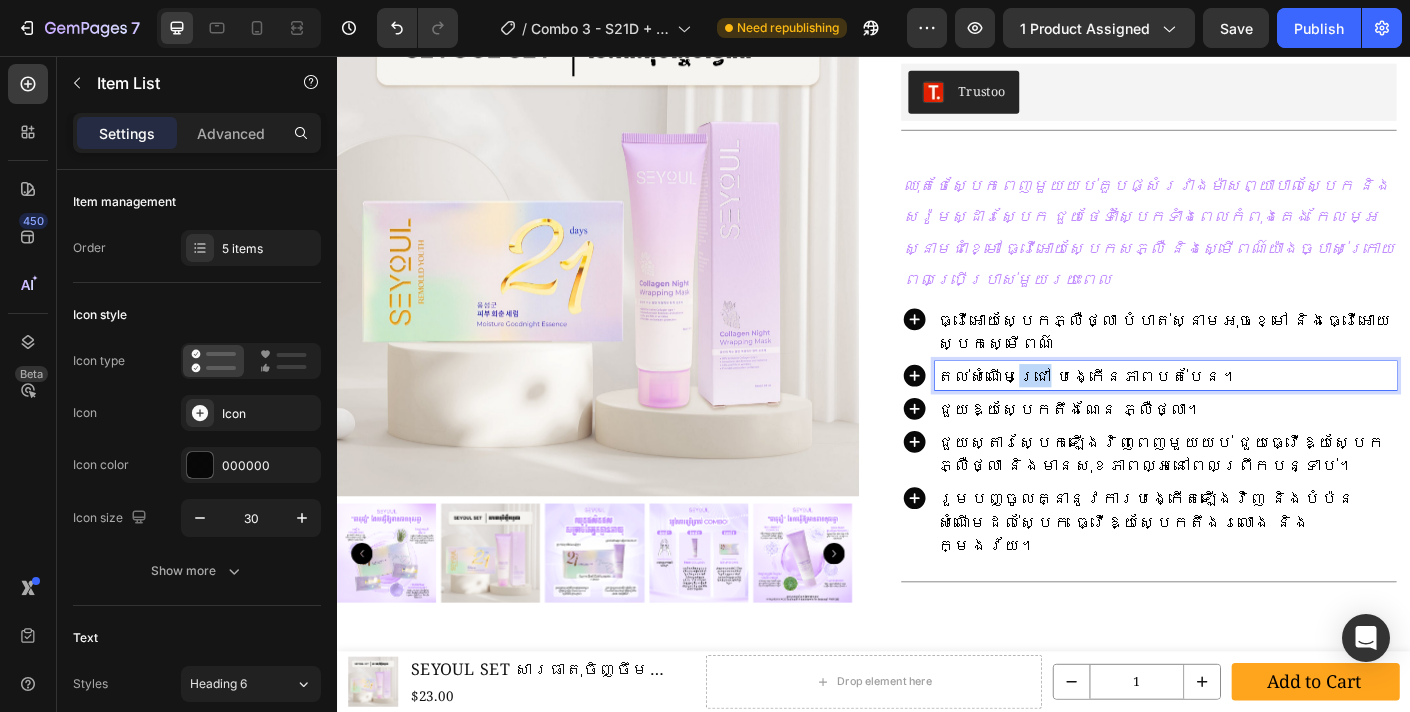 click on "តល់សំណើមជ្រៅ បង្កើនភាពបត់បែន។" at bounding box center [1177, 414] 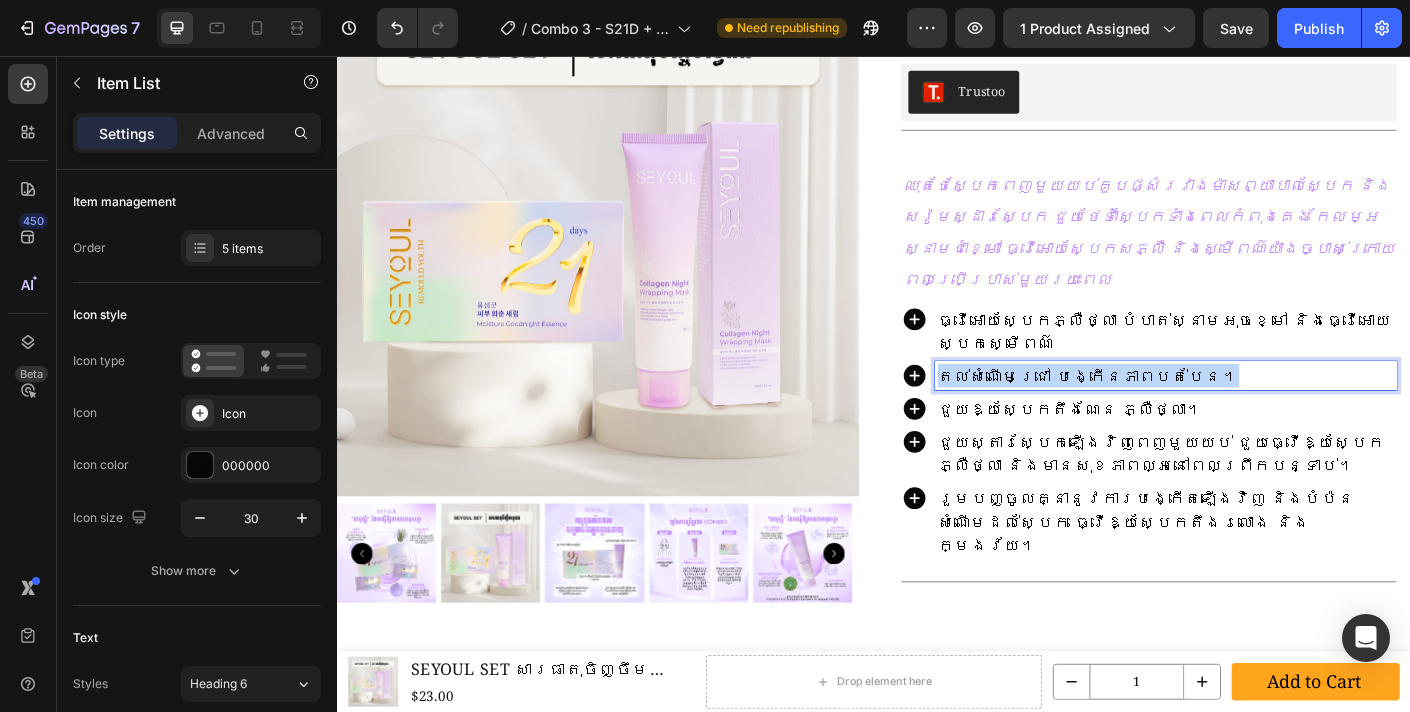 click on "តល់សំណើមជ្រៅ បង្កើនភាពបត់បែន។" at bounding box center (1177, 414) 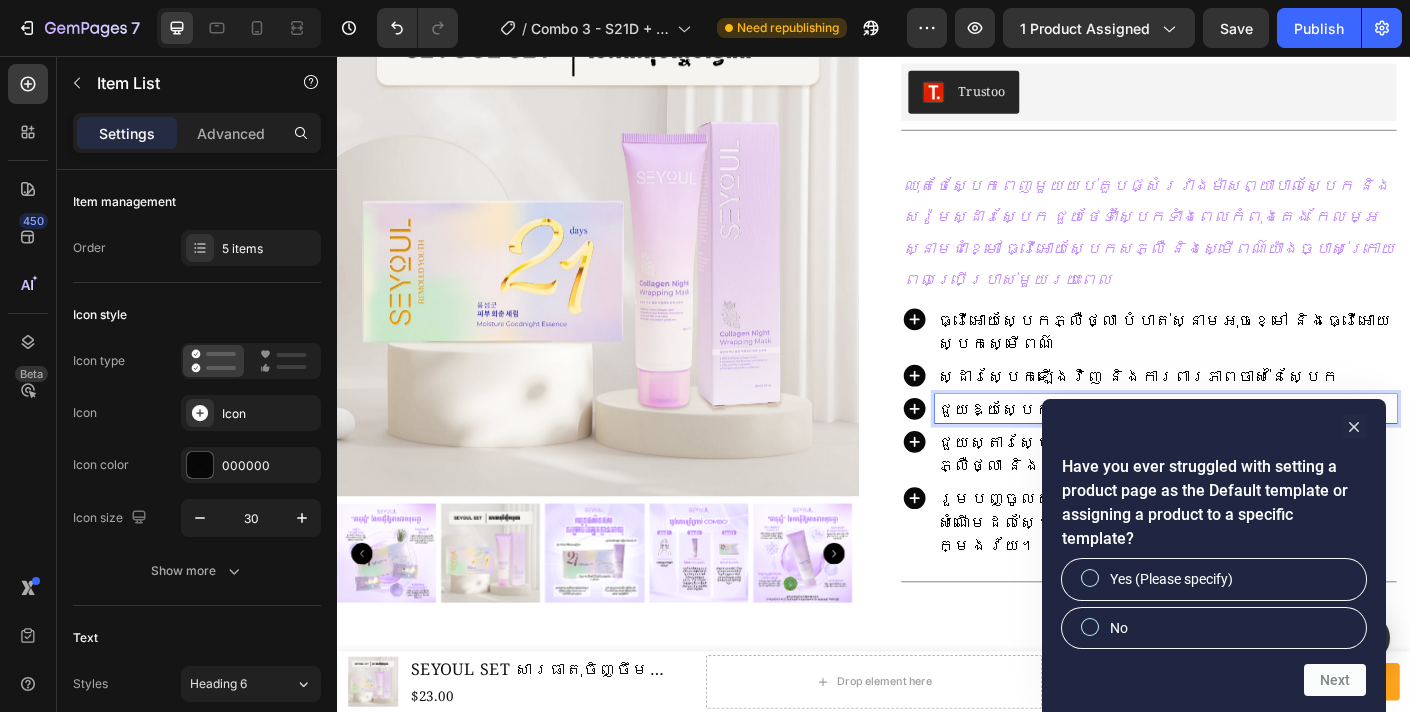 click on "ជួយឱ្យស្បែកតឹងណែន ភ្លឺថ្លា។" at bounding box center [1157, 451] 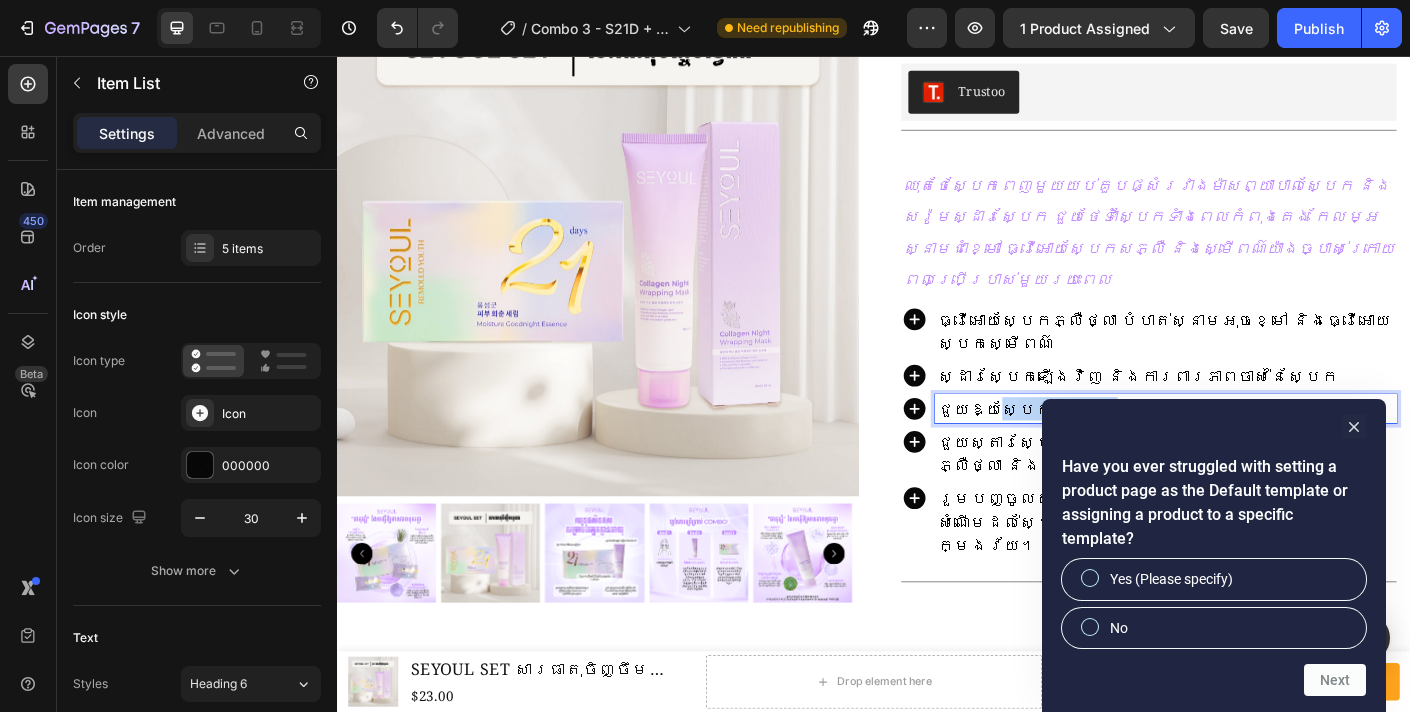 click on "ជួយឱ្យស្បែកតឹងណែន ភ្លឺថ្លា។" at bounding box center [1157, 451] 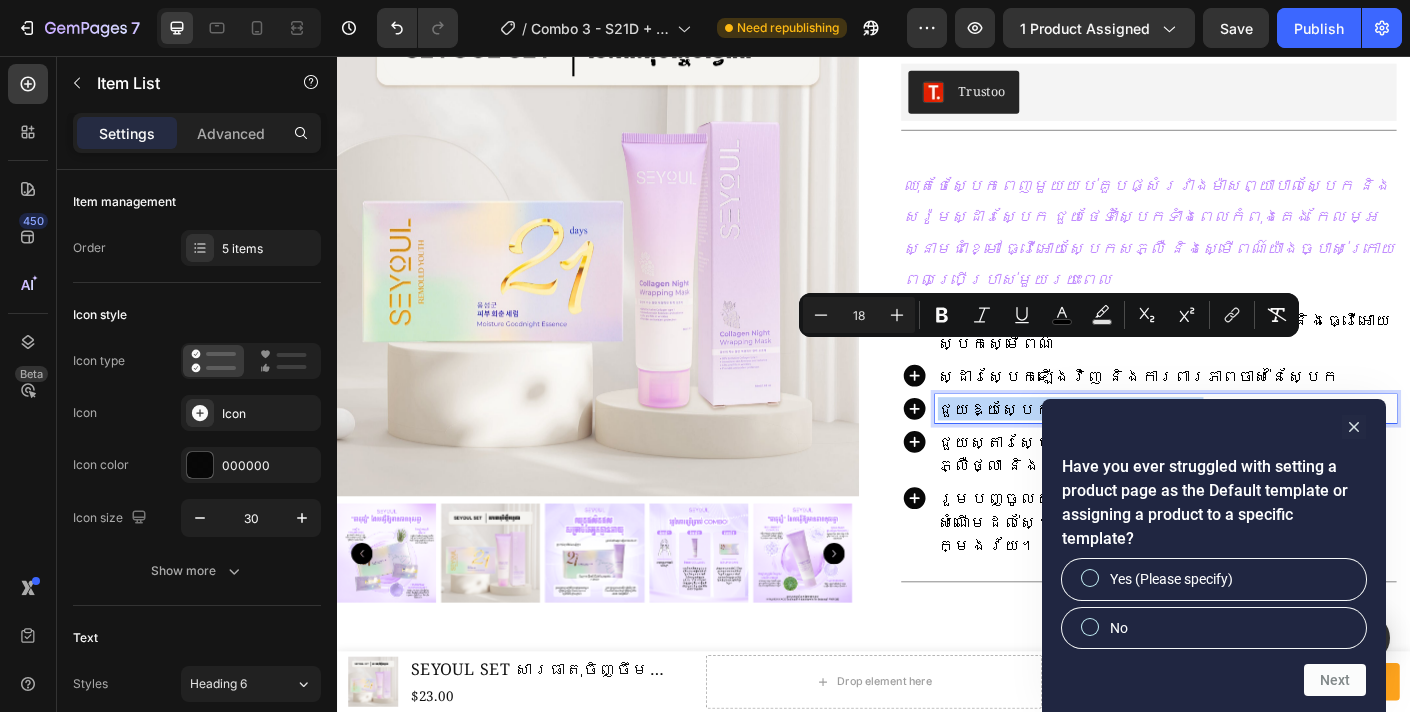 click on "ជួយឱ្យស្បែកតឹងណែន ភ្លឺថ្លា។" at bounding box center (1157, 451) 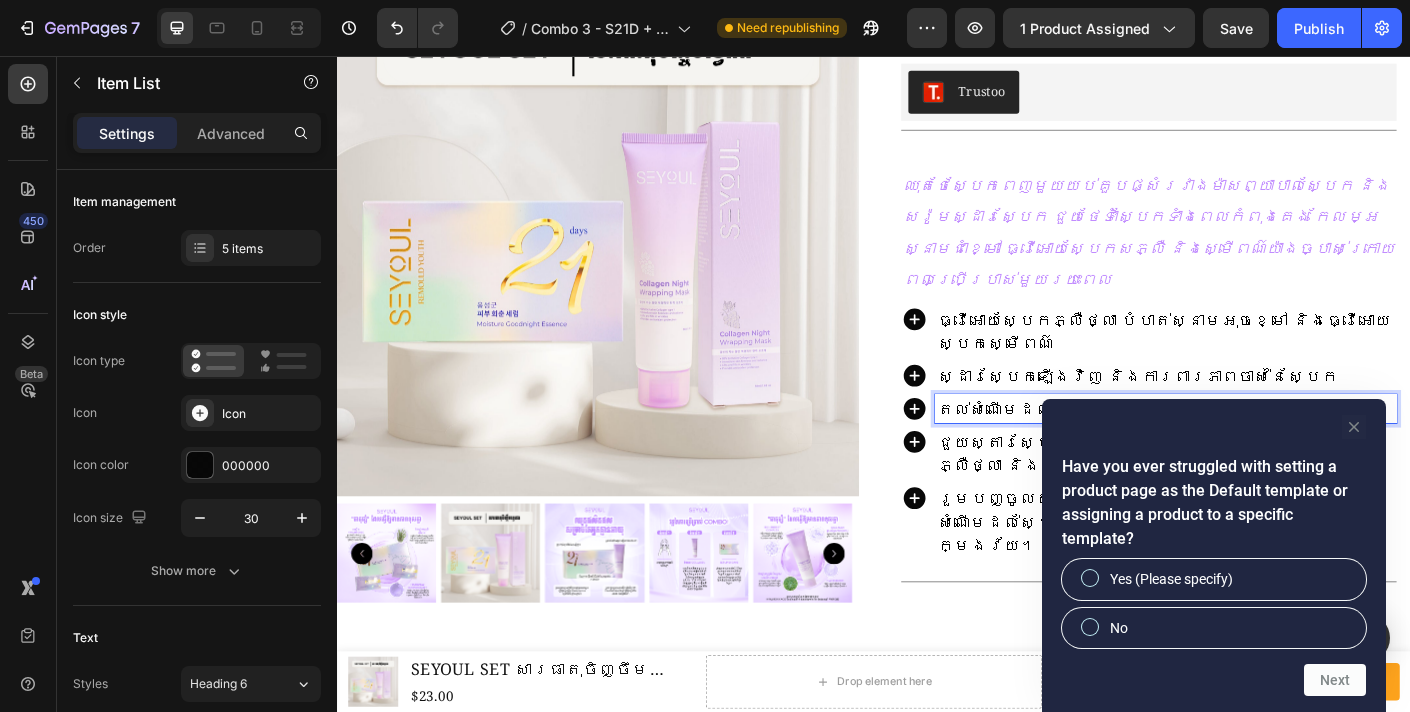 drag, startPoint x: 1358, startPoint y: 430, endPoint x: 1142, endPoint y: 418, distance: 216.33308 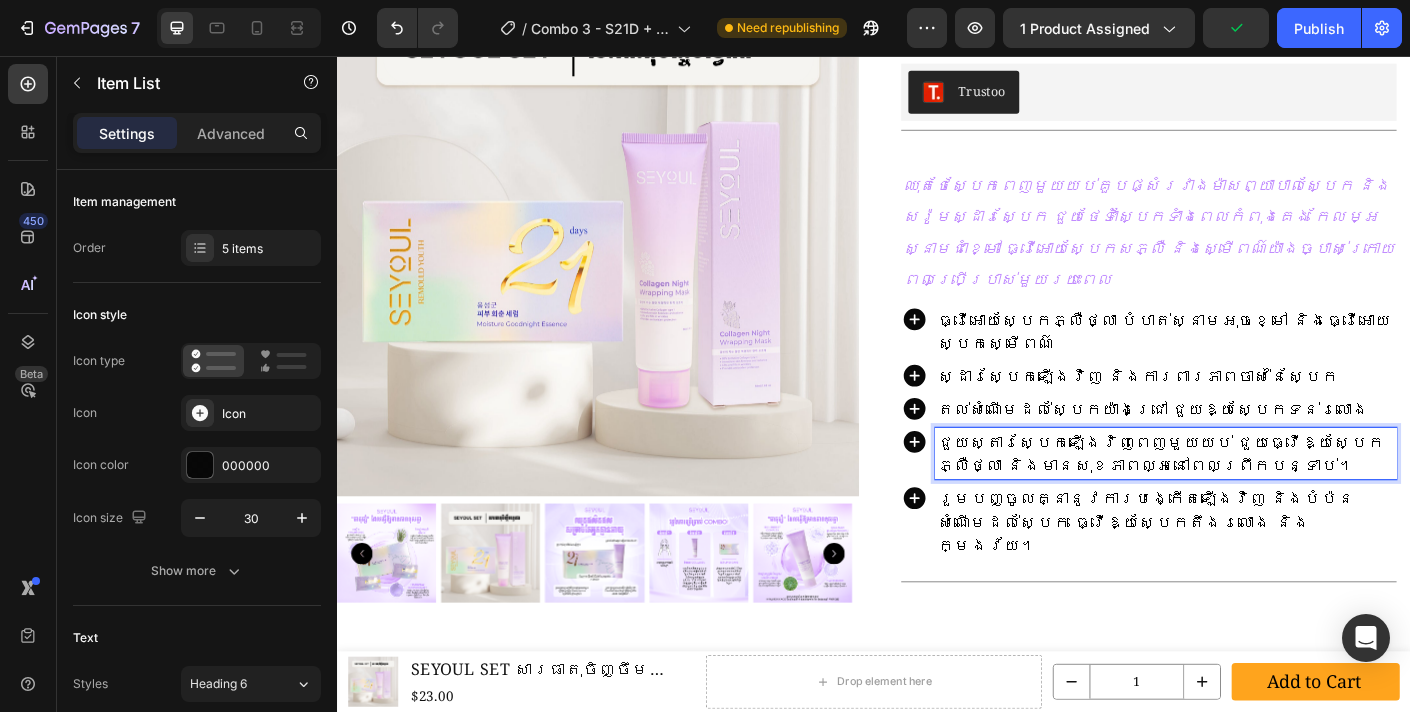 click on "ជួយស្តារស្បែកឡើងវិញពេញមួយយប់ ជួយធ្វើឱ្យស្បែកភ្លឺថ្លា និងមានសុខភាពល្អនៅពេលព្រឹកបន្ទាប់។" at bounding box center [1258, 501] 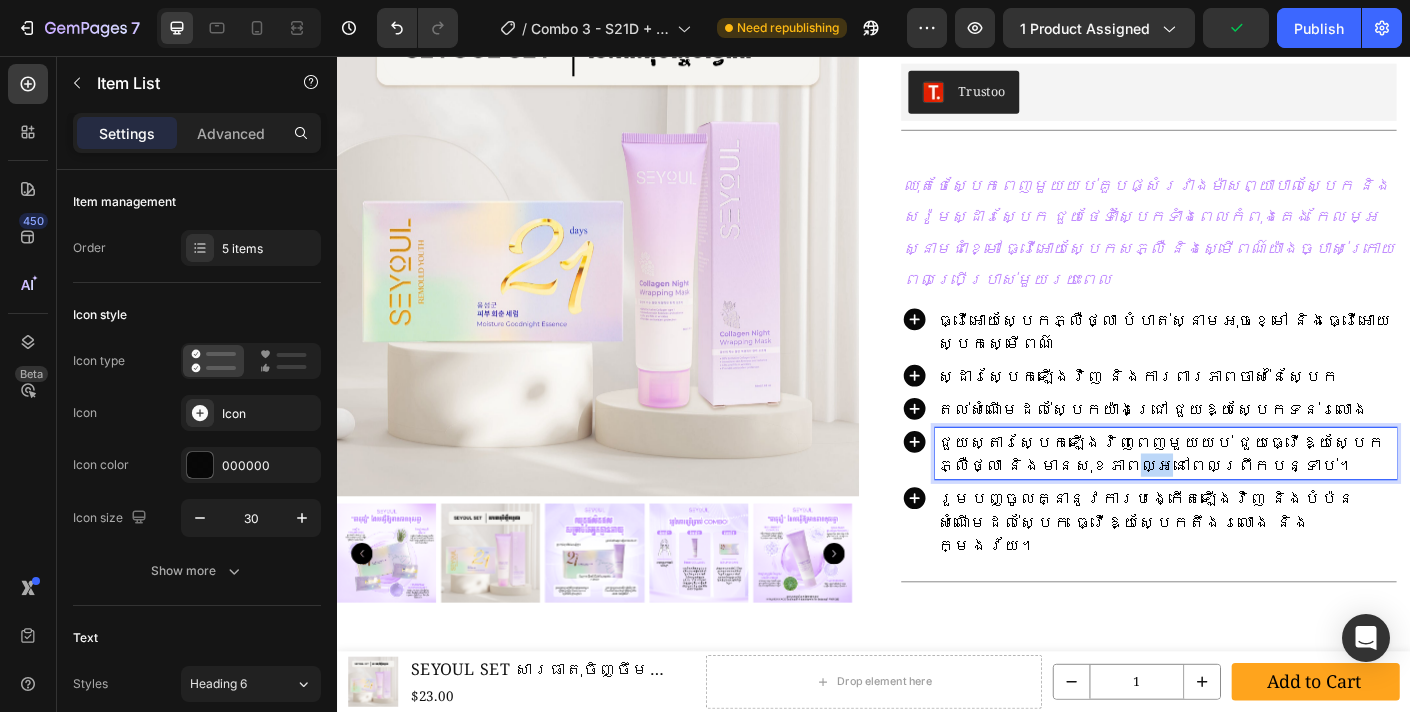 click on "ជួយស្តារស្បែកឡើងវិញពេញមួយយប់ ជួយធ្វើឱ្យស្បែកភ្លឺថ្លា និងមានសុខភាពល្អនៅពេលព្រឹកបន្ទាប់។" at bounding box center [1258, 501] 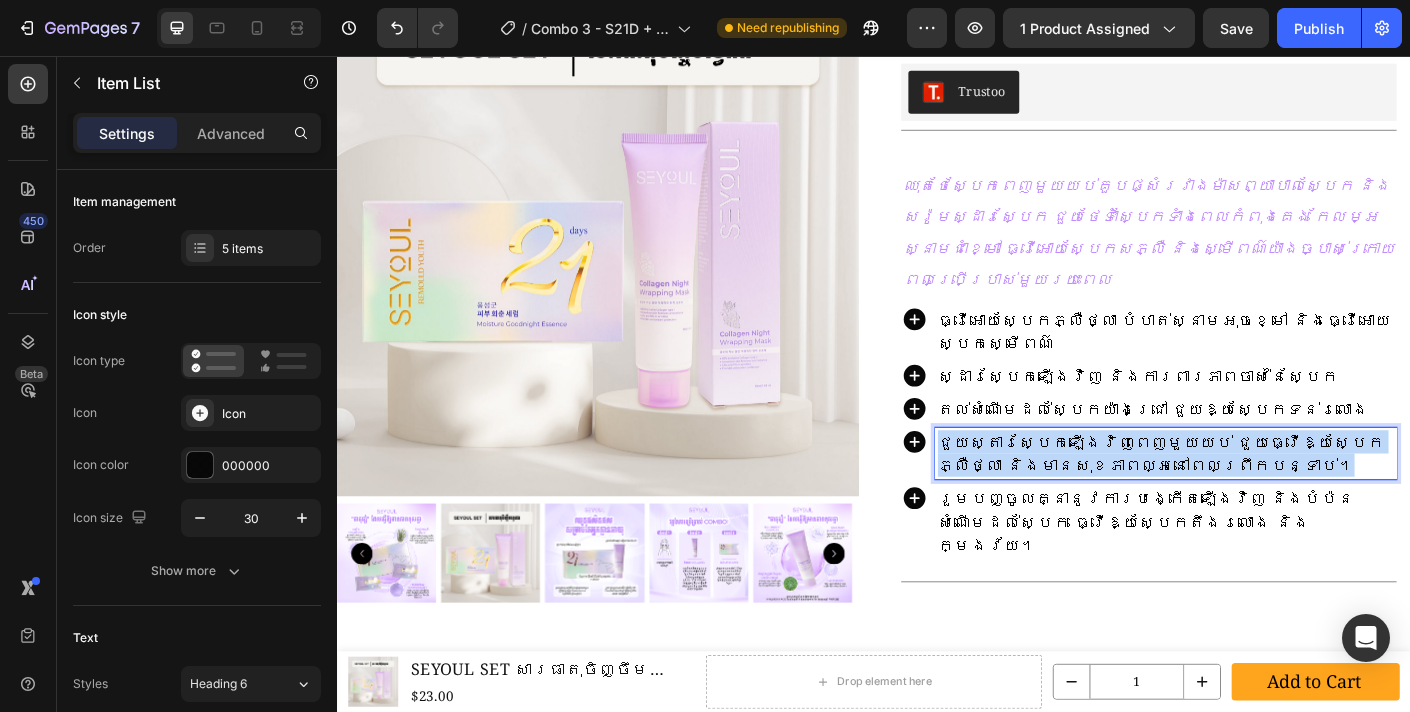 click on "ជួយស្តារស្បែកឡើងវិញពេញមួយយប់ ជួយធ្វើឱ្យស្បែកភ្លឺថ្លា និងមានសុខភាពល្អនៅពេលព្រឹកបន្ទាប់។" at bounding box center (1258, 501) 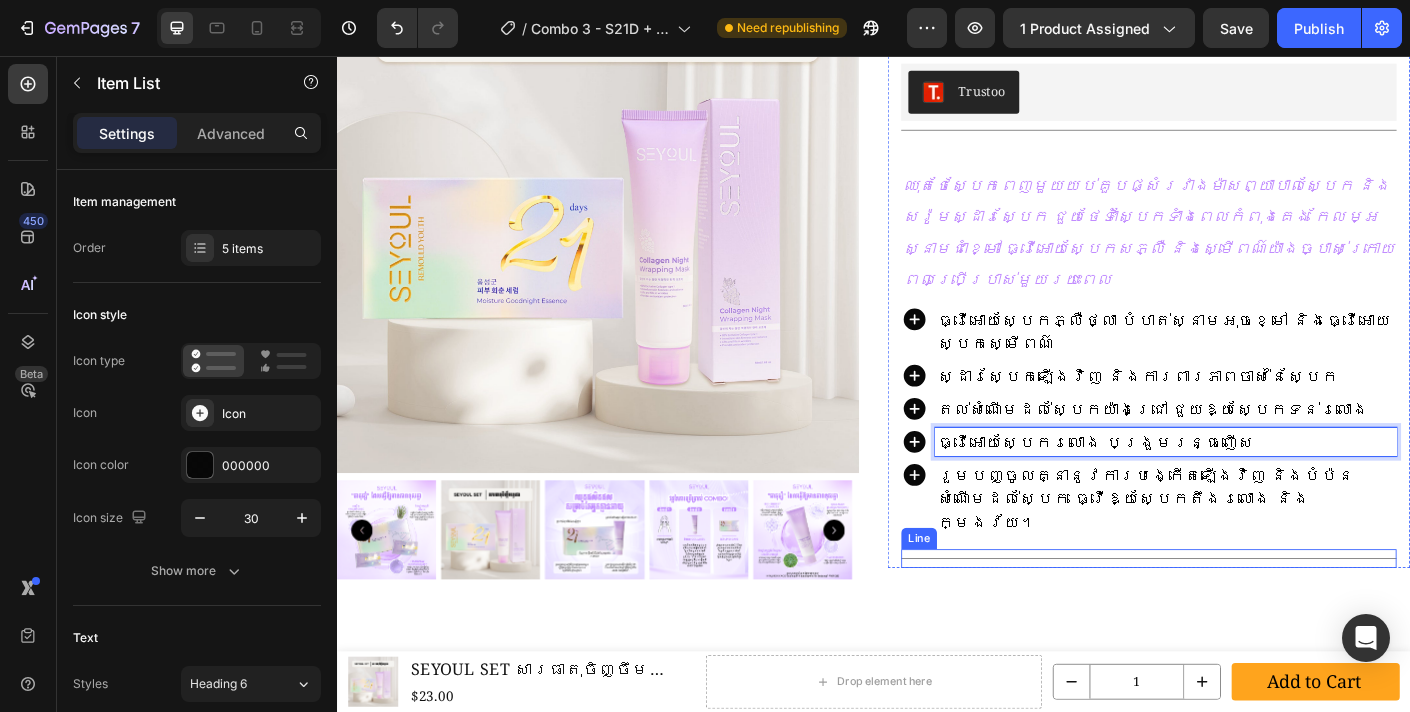 click on "Title Line" at bounding box center (1245, 618) 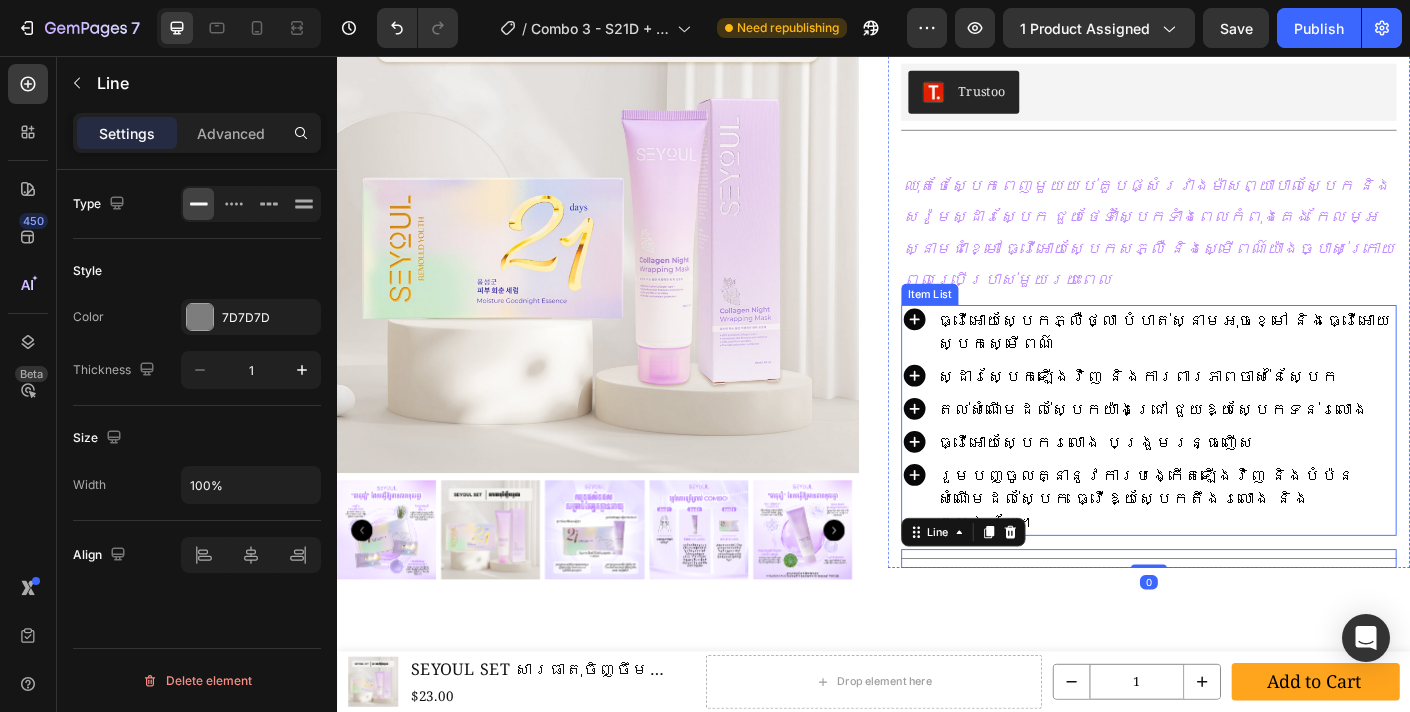 click on "រួមបញ្ចូលគ្នានូវការបង្កើតឡើងវិញ និងបំប៉នសំណើមដល់ស្បែក ធ្វើឱ្យស្បែកតឹងរលោង និងក្មេងវ័យ។" at bounding box center (1264, 551) 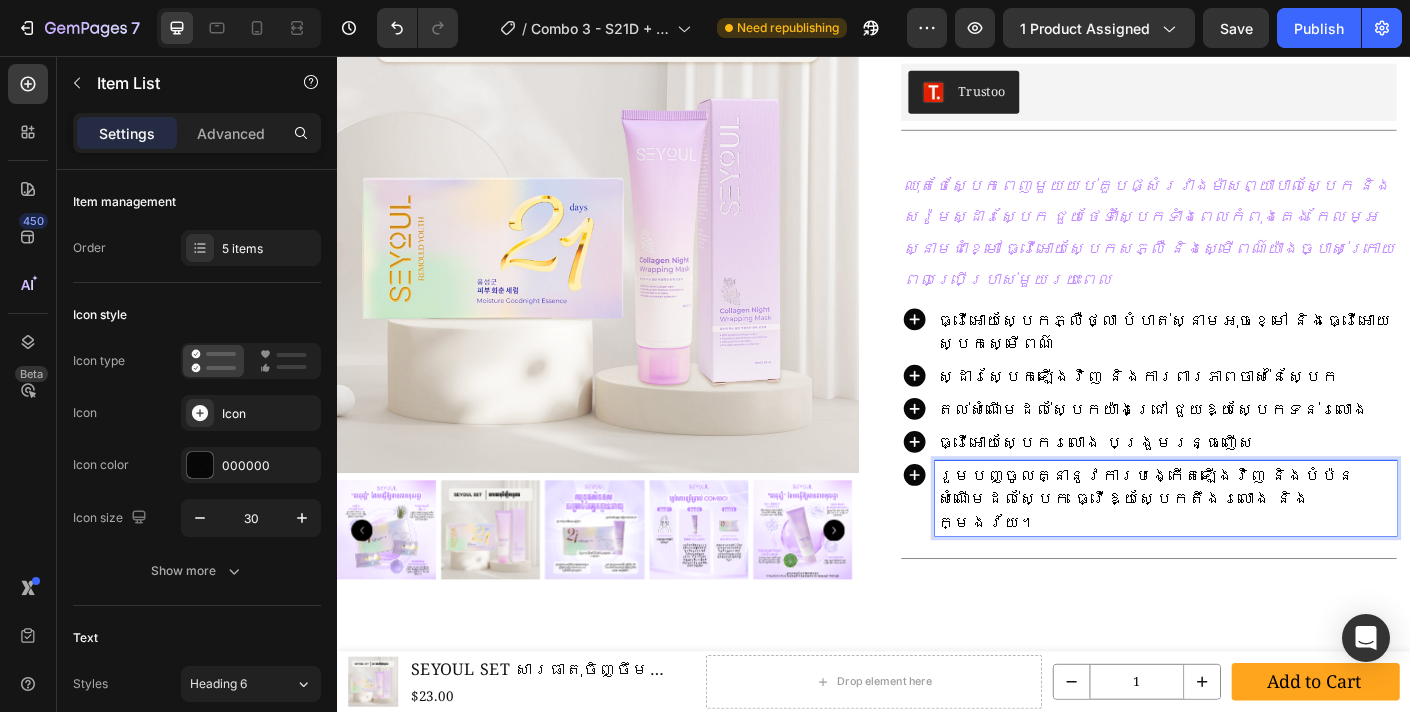 click on "រួមបញ្ចូលគ្នានូវការបង្កើតឡើងវិញ និងបំប៉នសំណើមដល់ស្បែក ធ្វើឱ្យស្បែកតឹងរលោង និងក្មេងវ័យ។" at bounding box center (1242, 551) 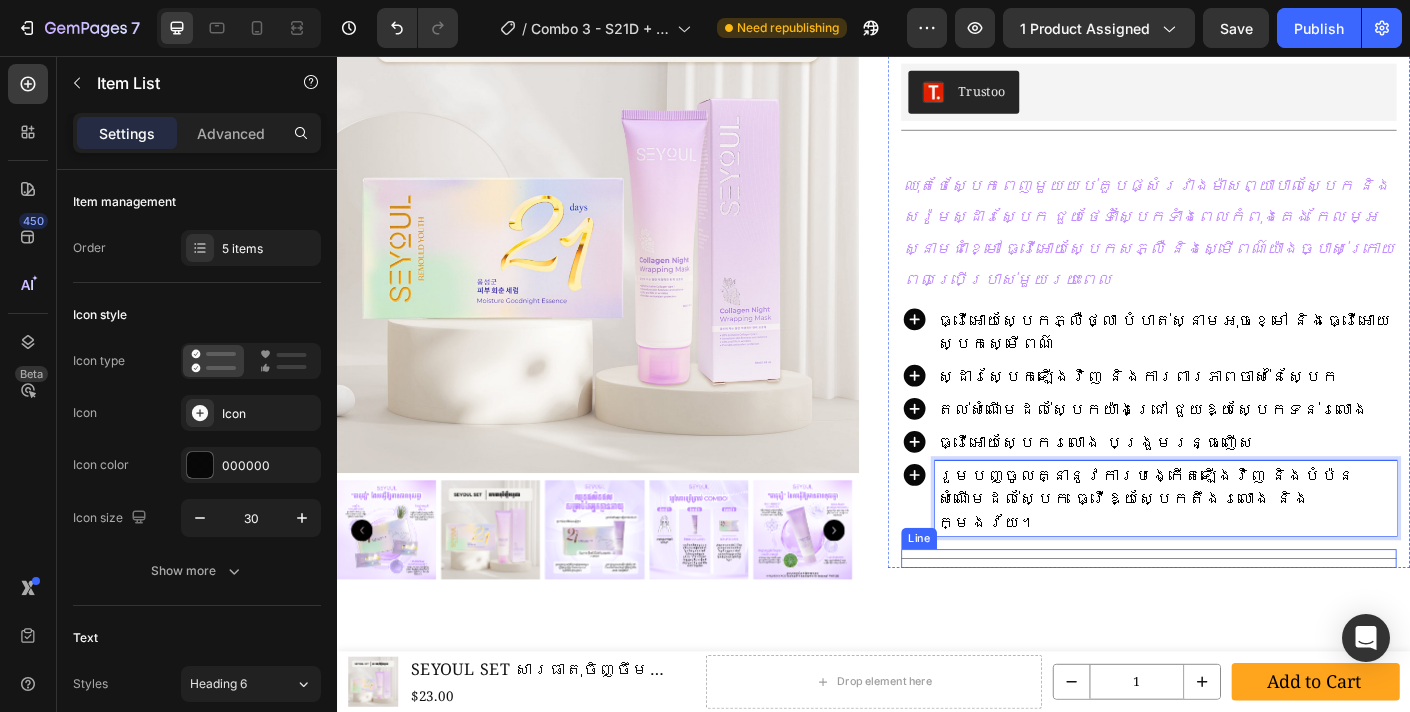 click on "SEYOUL SET សារធាតុចិញ្ចឹមទ្វេដង Product Title $23.00 Product Price Product Price $28.00 Product Price Product Price Row Trustoo Trustoo Title Line ⁠⁠⁠⁠⁠⁠⁠ ឈុតថែស្បែកពេញមួយយប់គួបផ្សំរវាងម៉ាសព្យាបាលស្បែក និង សេរ៉ូមស្ដារស្បែក ជួយថែទាំស្បែកទាំងពេលកំពុងគេង កែលម្អស្នាមជាំខ្មៅ ធ្វើអោយស្បែកសភ្លឺ និងស្មើពណ៌យ៉ាងច្បាស់ក្រោយពេលប្រើប្រាស់មួយរយះពេល Heading ⁠⁠⁠⁠⁠⁠⁠ ធ្វើអោយស្បែកភ្លឺថ្លា បំបាត់ស្នាមអុចខ្មៅ និងធ្វើអោយស្បែកស្មើពណ៌ Item List" at bounding box center [1245, 272] 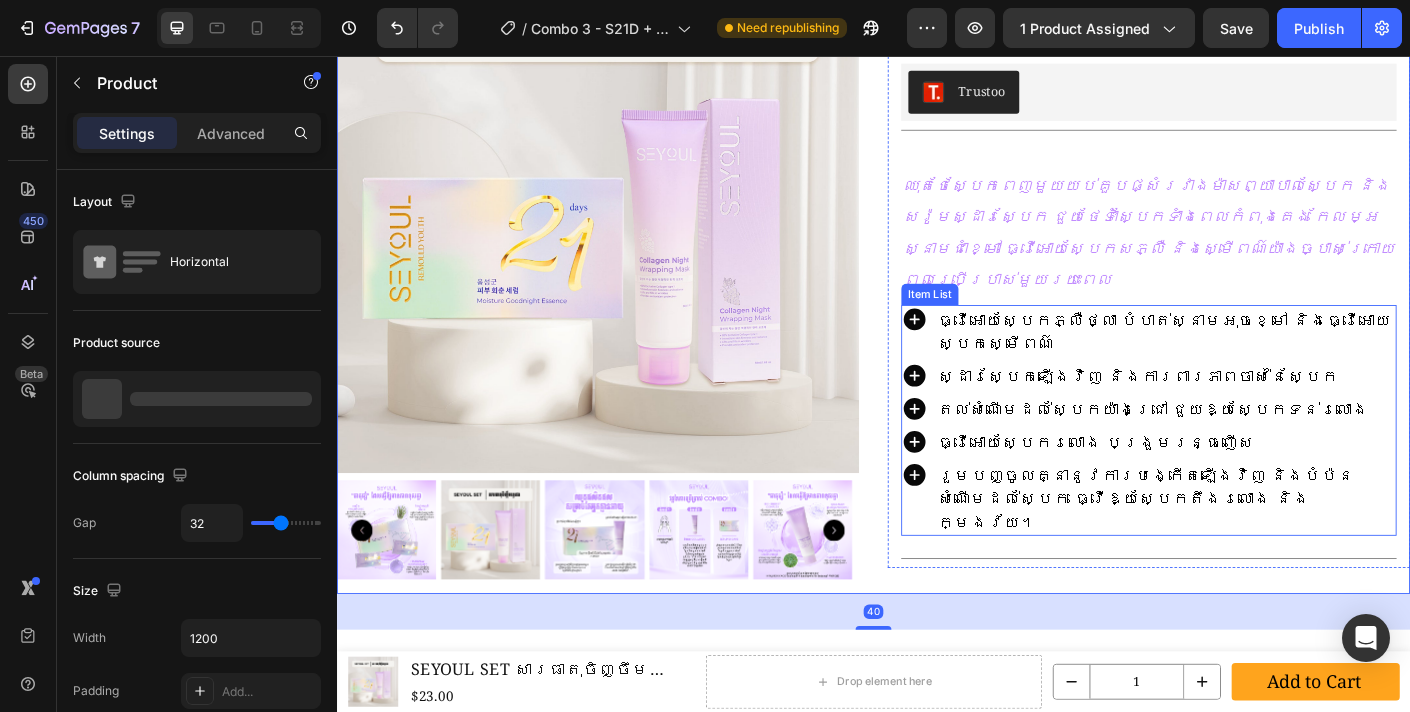 click on "រួមបញ្ចូលគ្នានូវការបង្កើតឡើងវិញ និងបំប៉នសំណើមដល់ស្បែក ធ្វើឱ្យស្បែកតឹងរលោង និងក្មេងវ័យ។" at bounding box center [1242, 551] 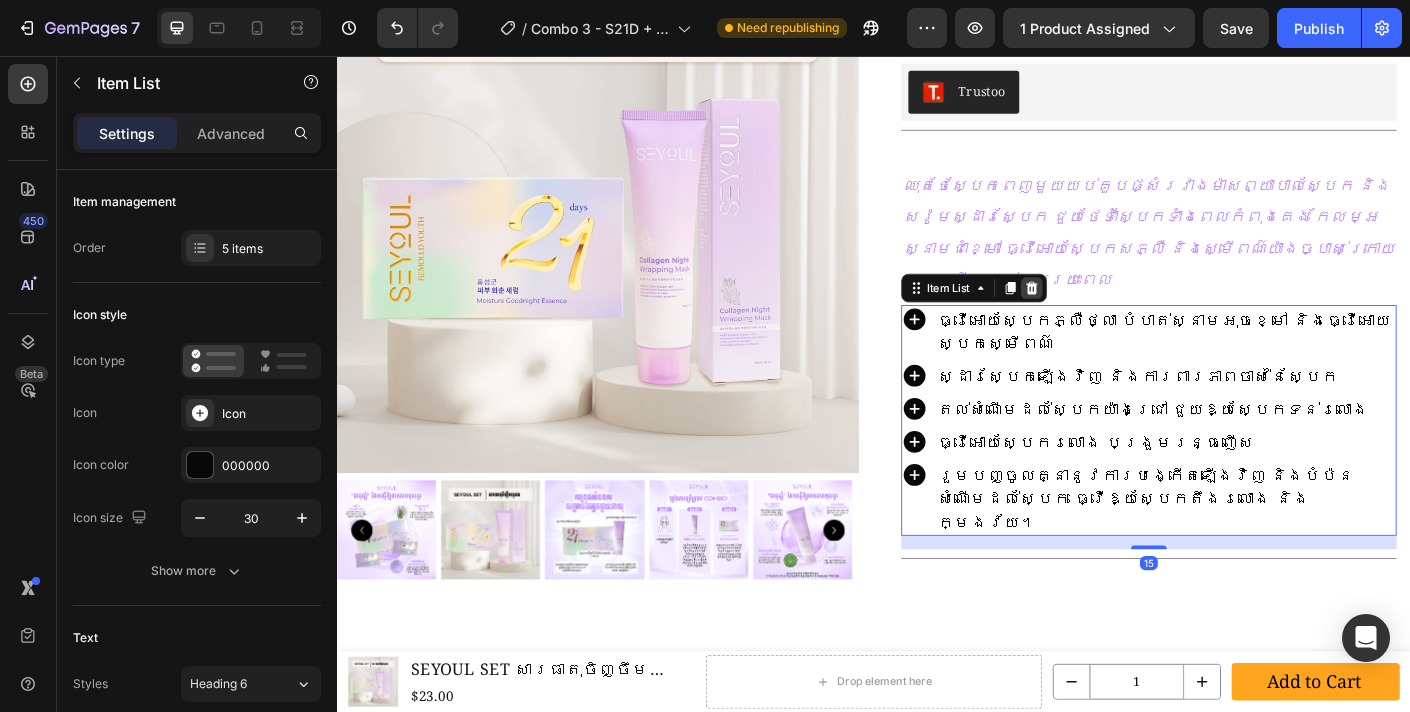click 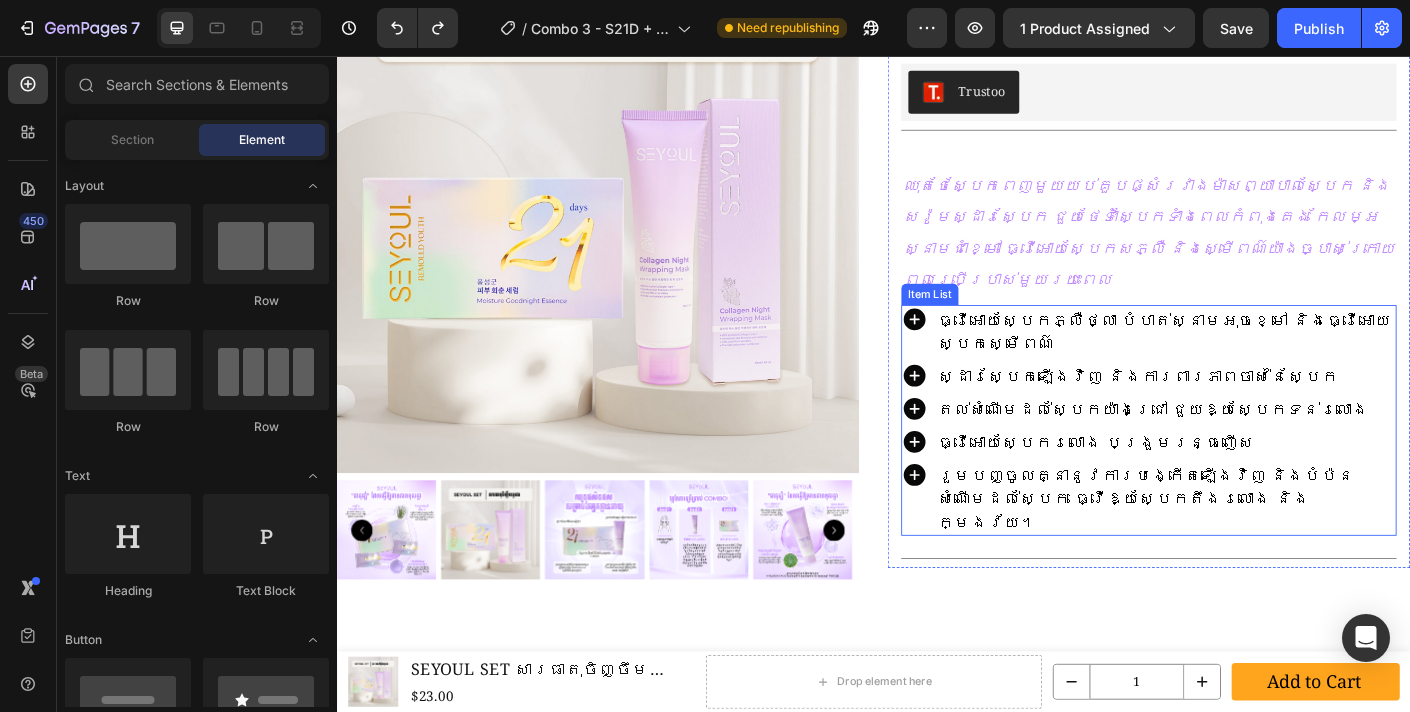 click on "រួមបញ្ចូលគ្នានូវការបង្កើតឡើងវិញ និងបំប៉នសំណើមដល់ស្បែក ធ្វើឱ្យស្បែកតឹងរលោង និងក្មេងវ័យ។" at bounding box center [1242, 551] 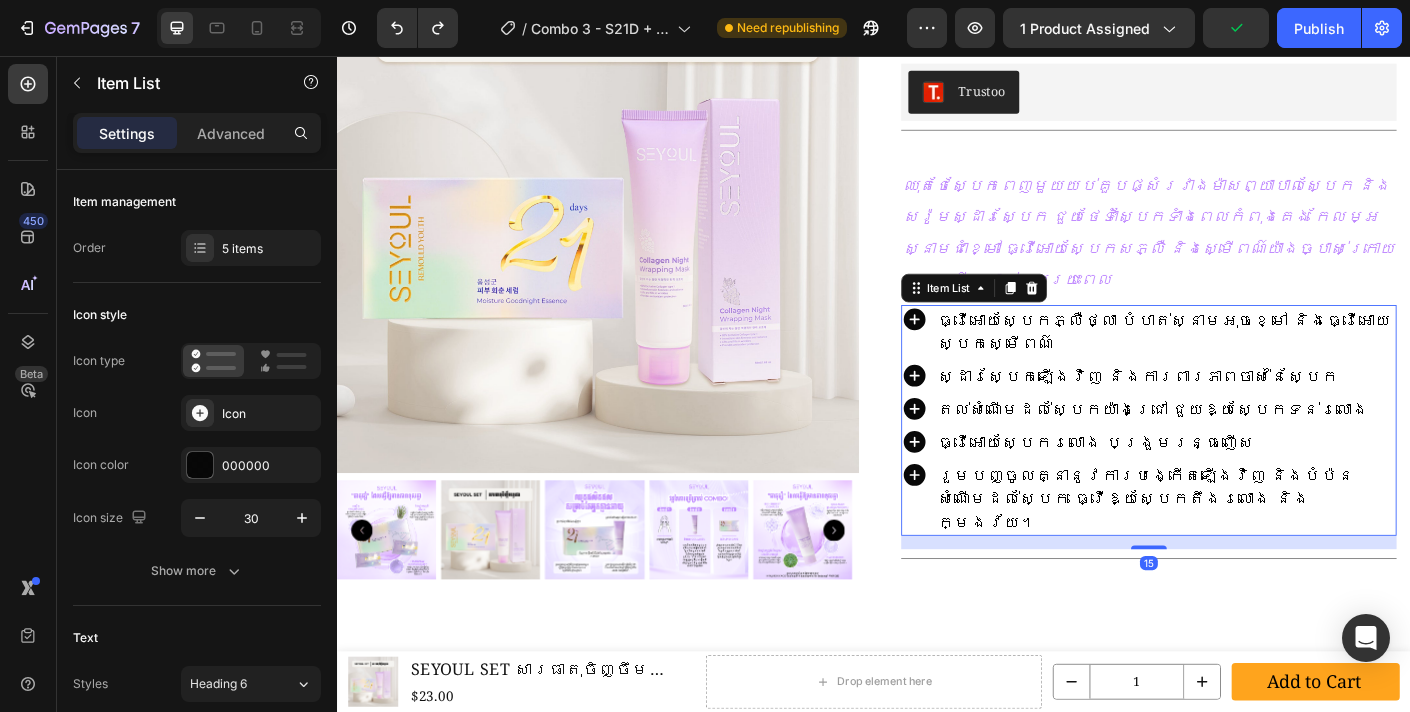 click on "រួមបញ្ចូលគ្នានូវការបង្កើតឡើងវិញ និងបំប៉នសំណើមដល់ស្បែក ធ្វើឱ្យស្បែកតឹងរលោង និងក្មេងវ័យ។" at bounding box center [1242, 551] 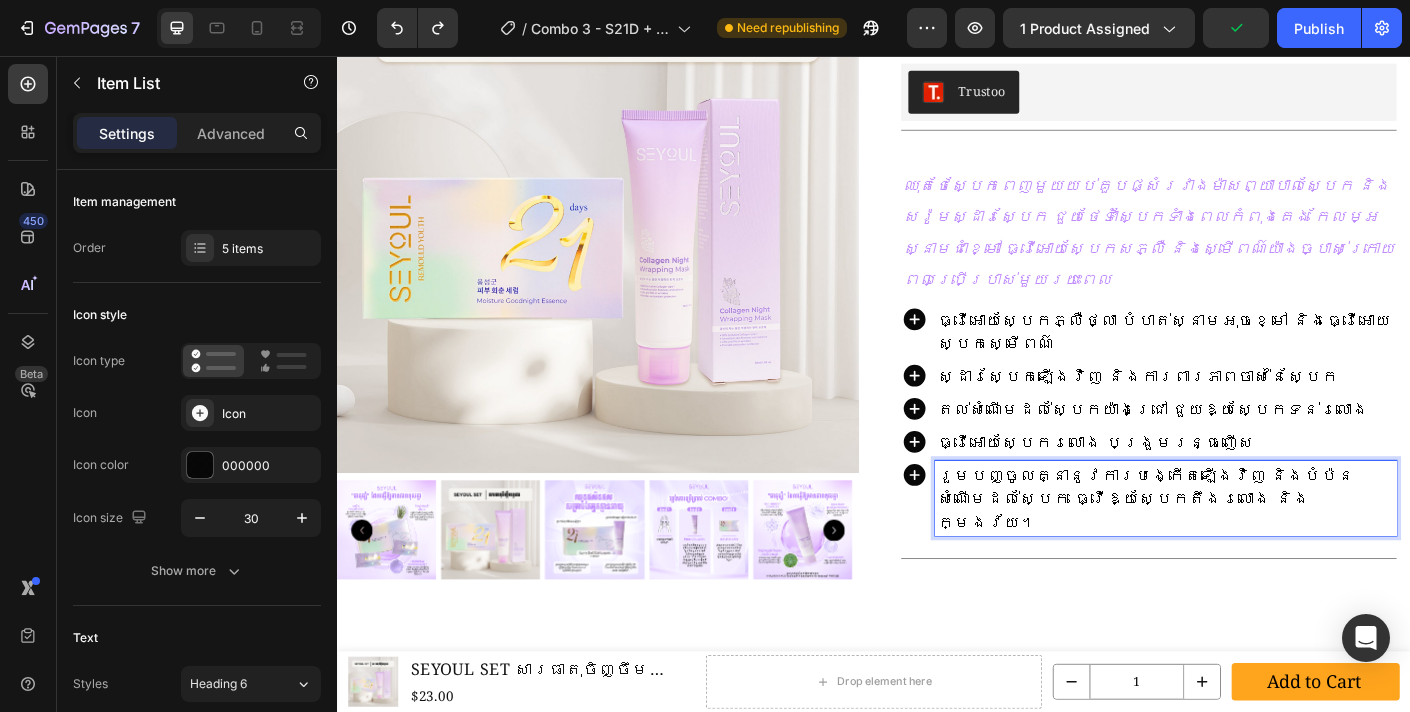 click on "រួមបញ្ចូលគ្នានូវការបង្កើតឡើងវិញ និងបំប៉នសំណើមដល់ស្បែក ធ្វើឱ្យស្បែកតឹងរលោង និងក្មេងវ័យ។" at bounding box center [1264, 551] 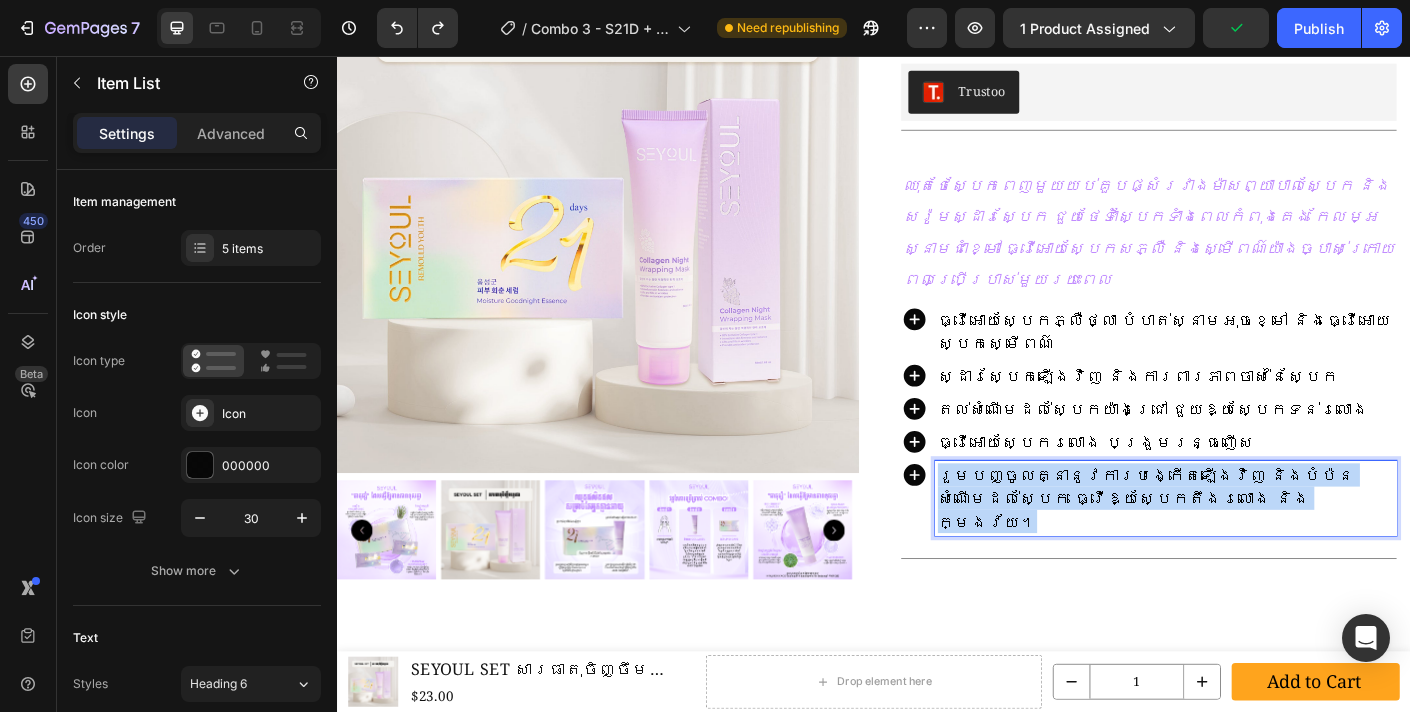 click on "រួមបញ្ចូលគ្នានូវការបង្កើតឡើងវិញ និងបំប៉នសំណើមដល់ស្បែក ធ្វើឱ្យស្បែកតឹងរលោង និងក្មេងវ័យ។" at bounding box center (1264, 551) 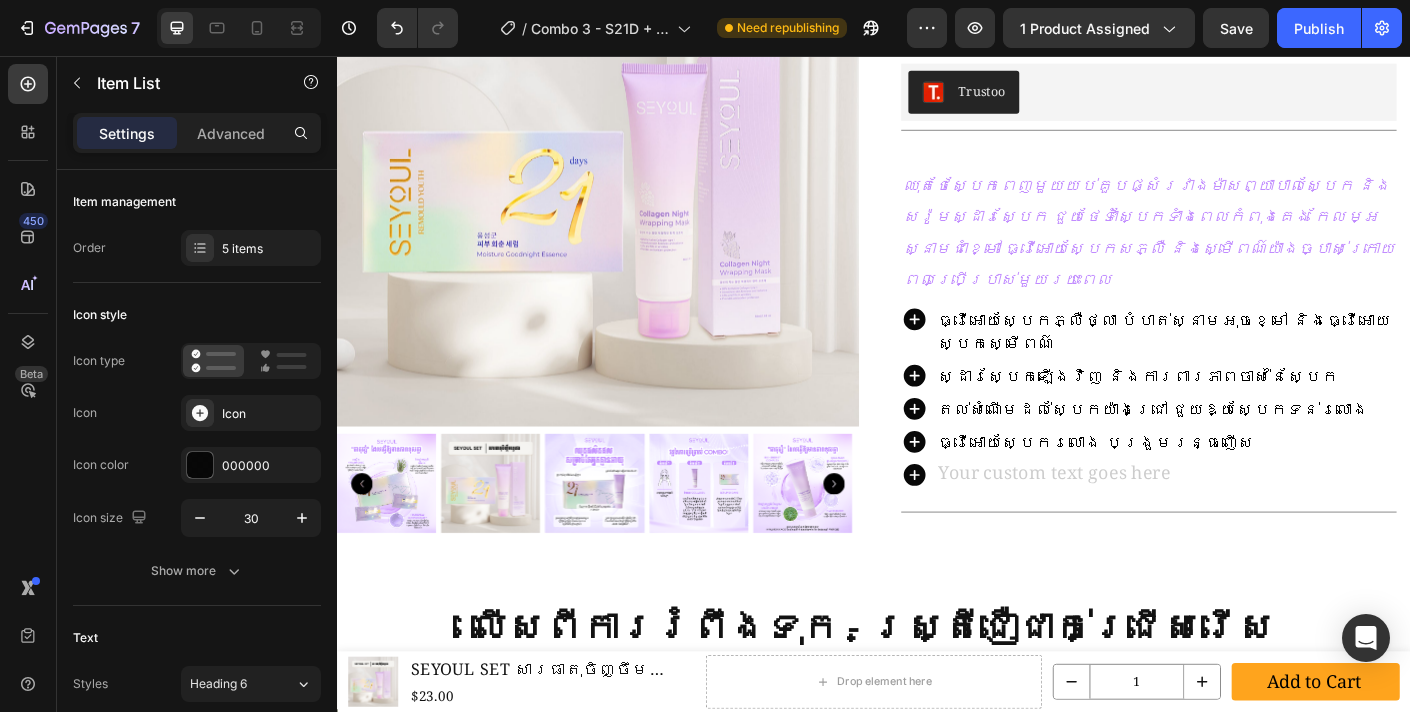 click on "ធ្វើអោយស្បែករលោង បង្រួមរន្ធញើស" at bounding box center [1264, 488] 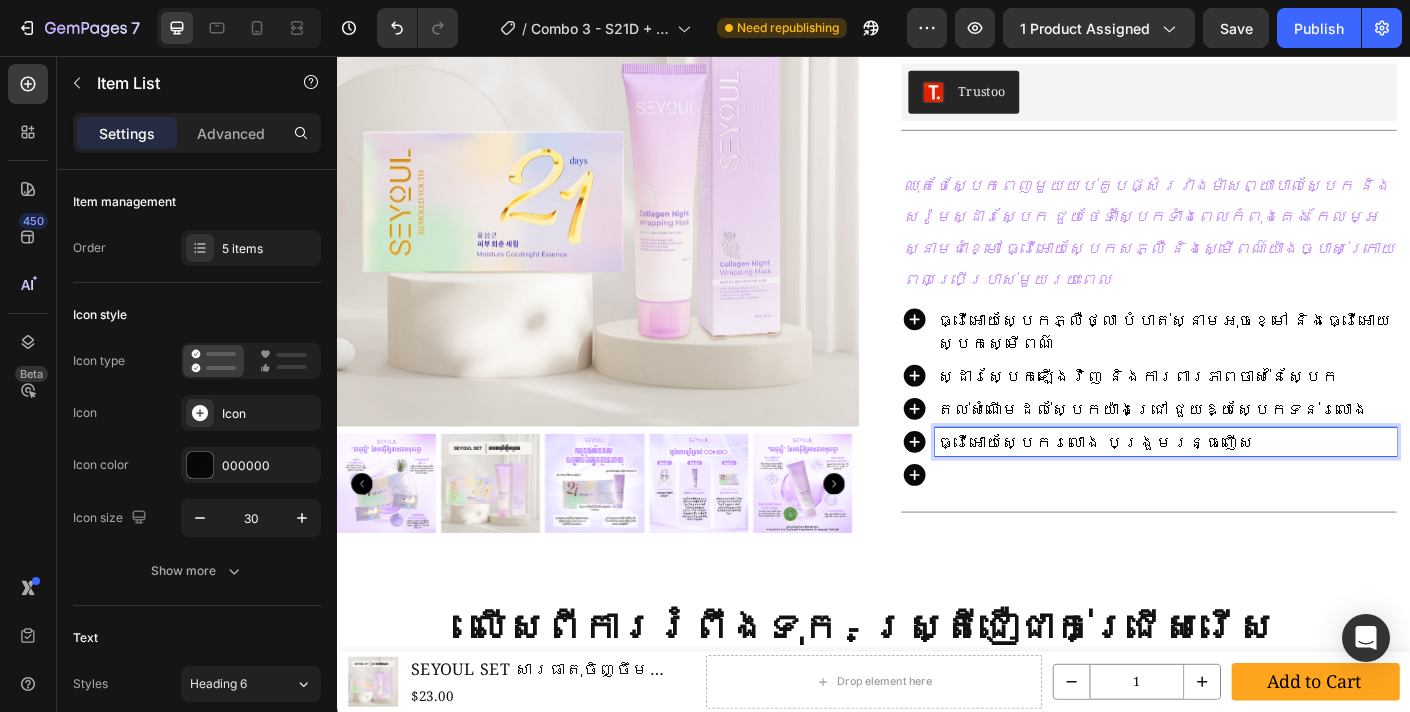 click 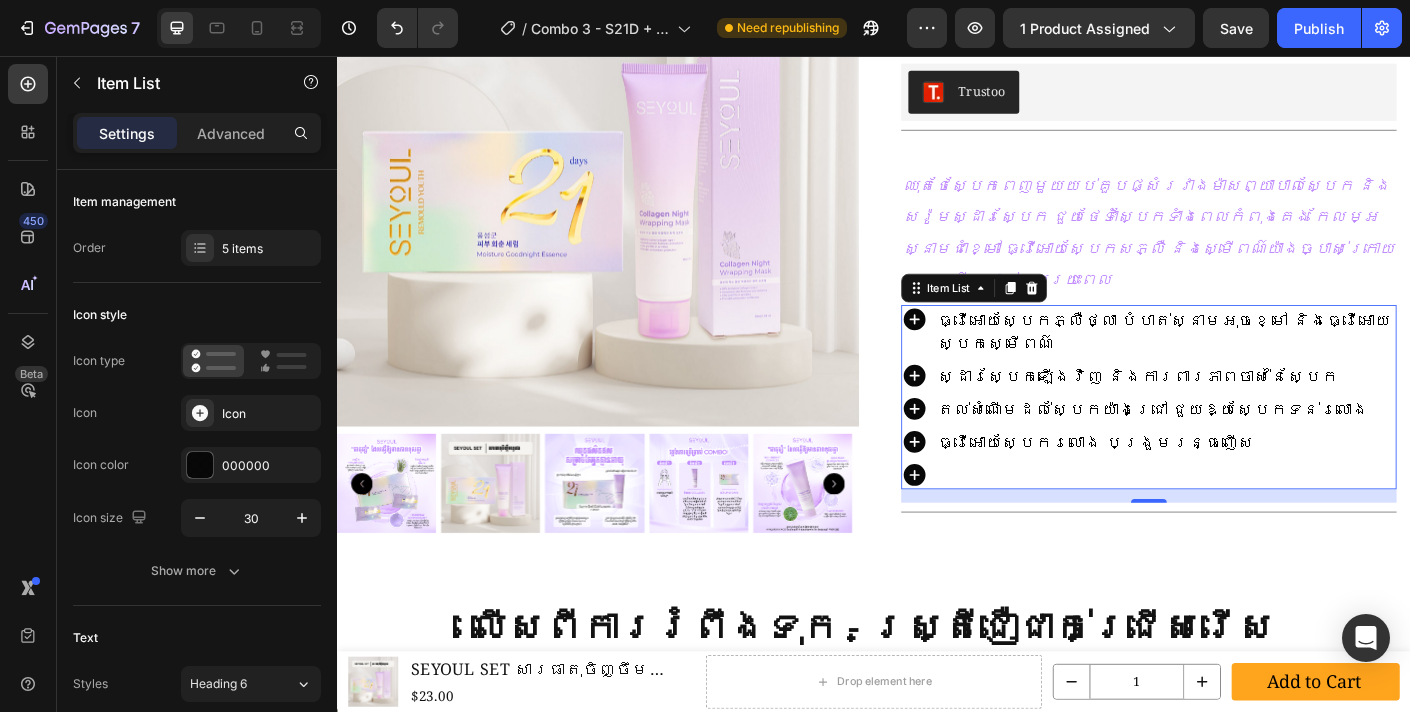 click 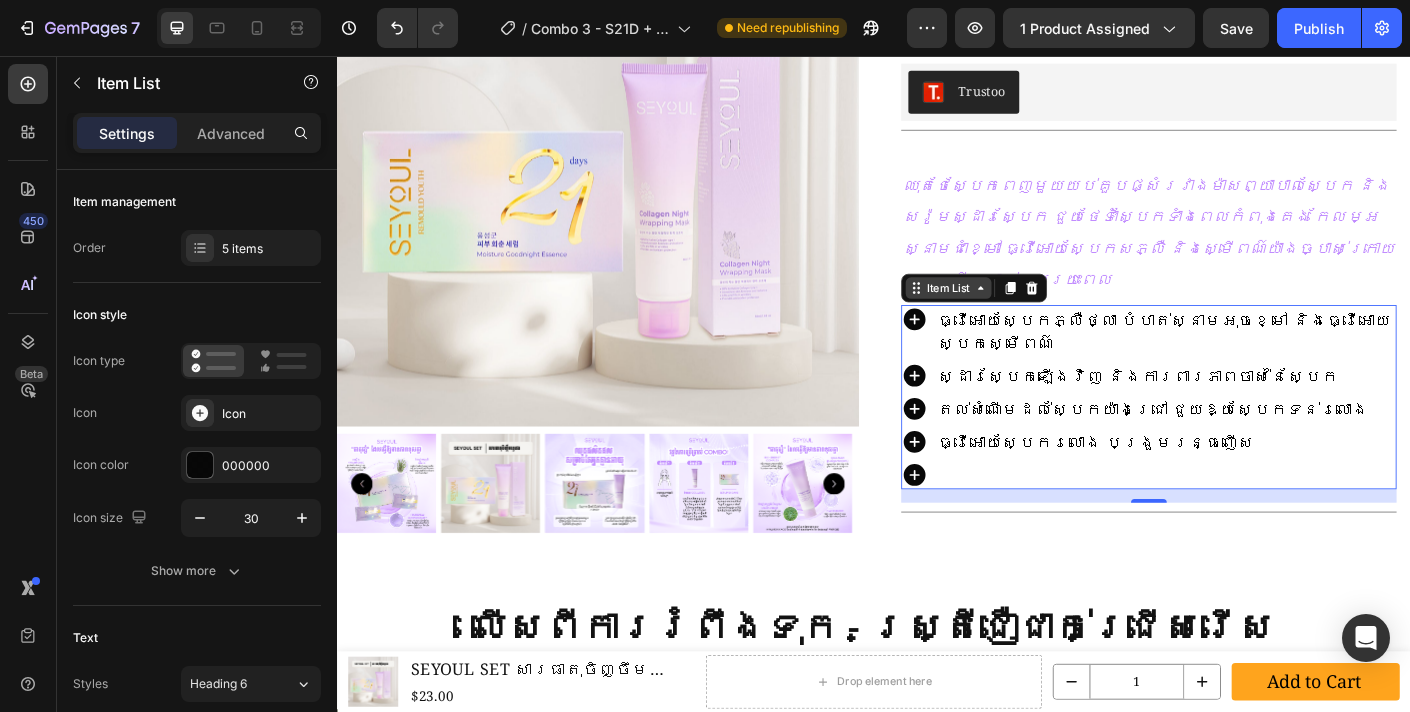 click on "Item List" at bounding box center [1021, 316] 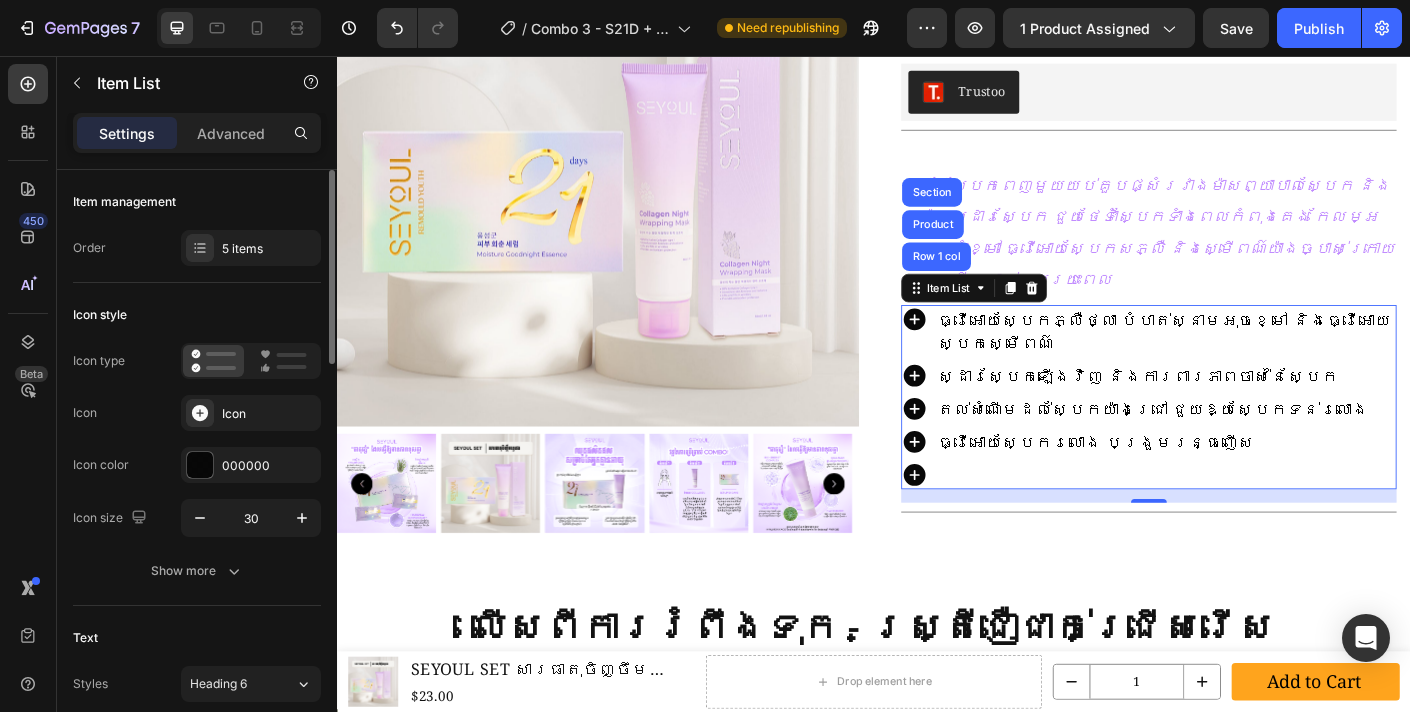 click on "Icon type  Icon
Icon Icon color 000000 Icon size 30" at bounding box center [197, 440] 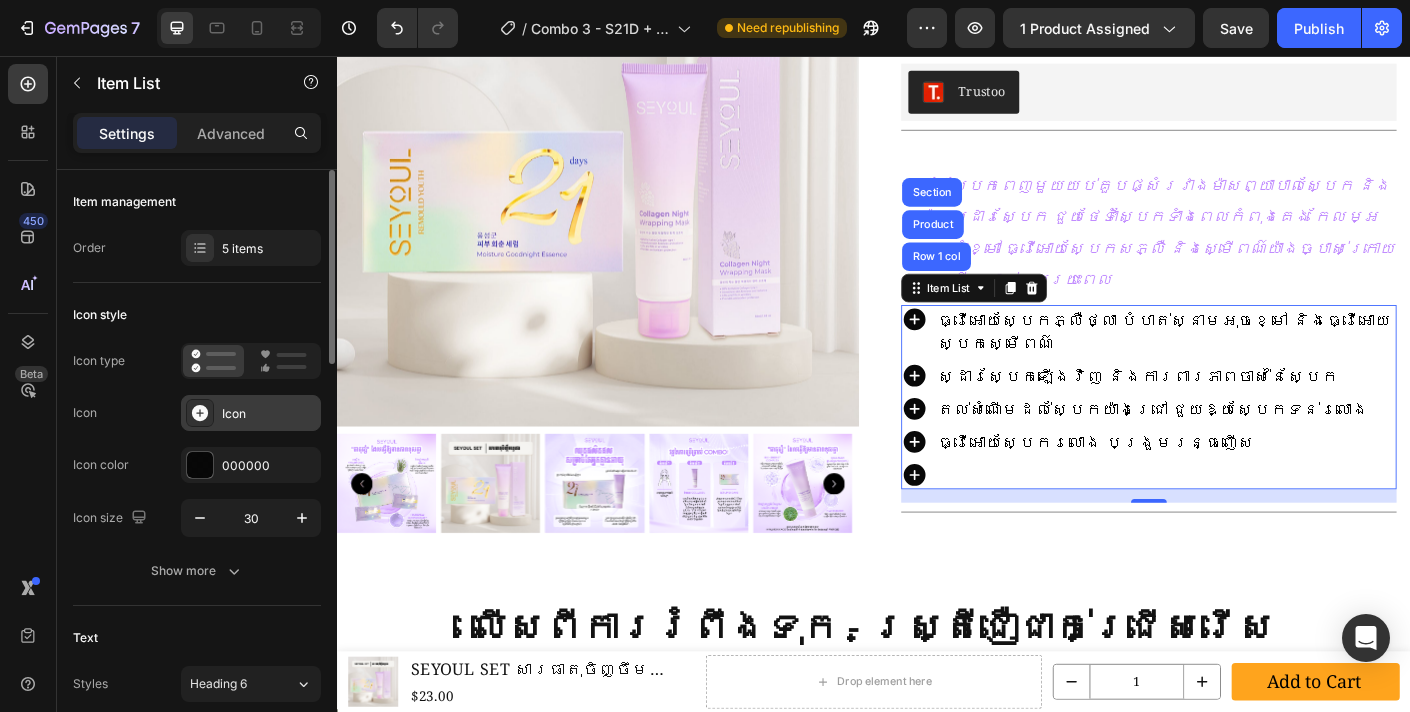 click on "Icon" at bounding box center [251, 413] 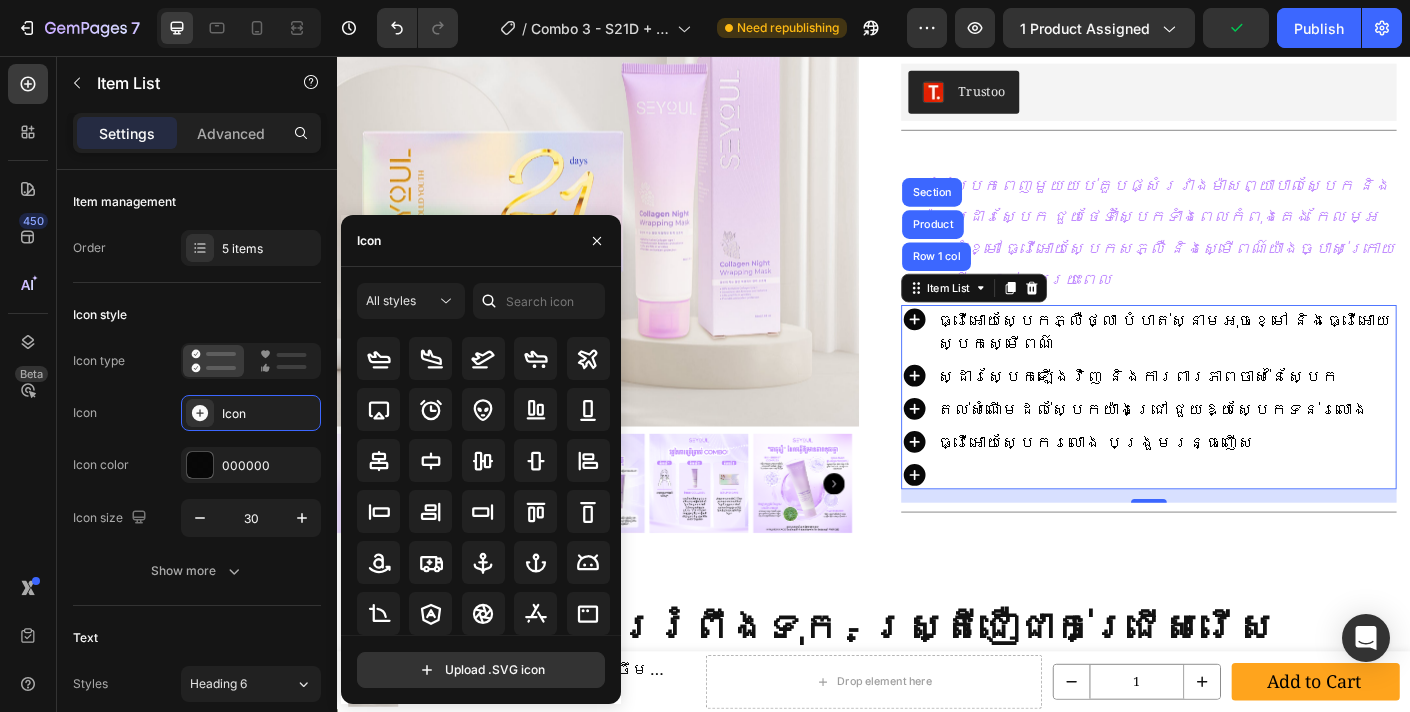 scroll, scrollTop: 0, scrollLeft: 0, axis: both 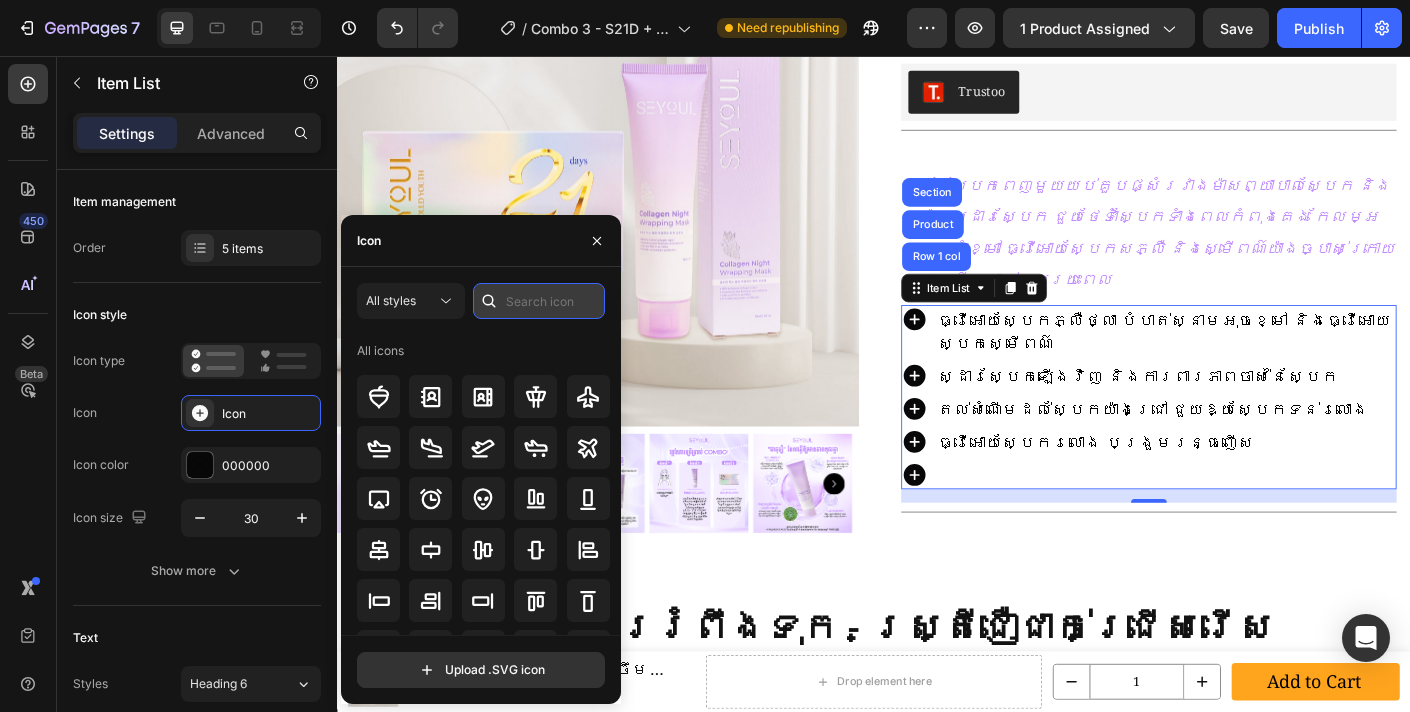 click at bounding box center (539, 301) 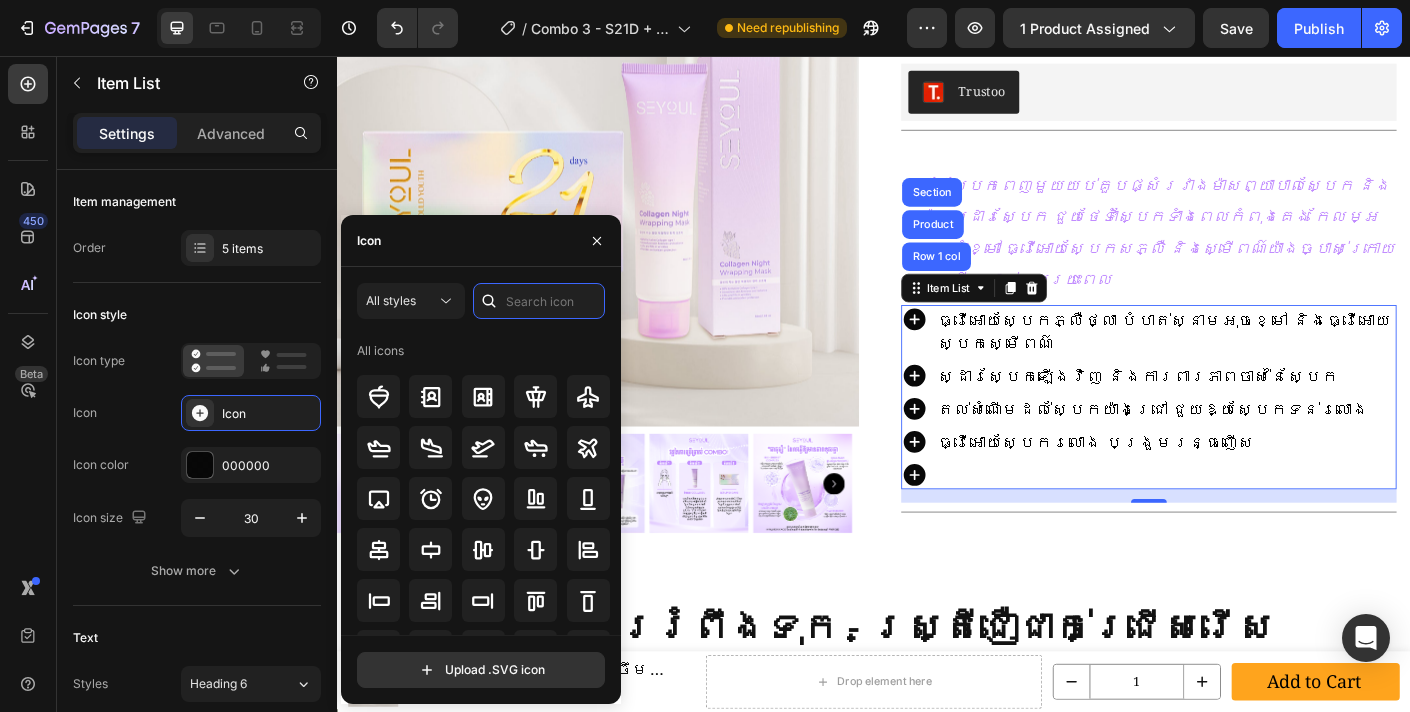 scroll, scrollTop: 0, scrollLeft: 0, axis: both 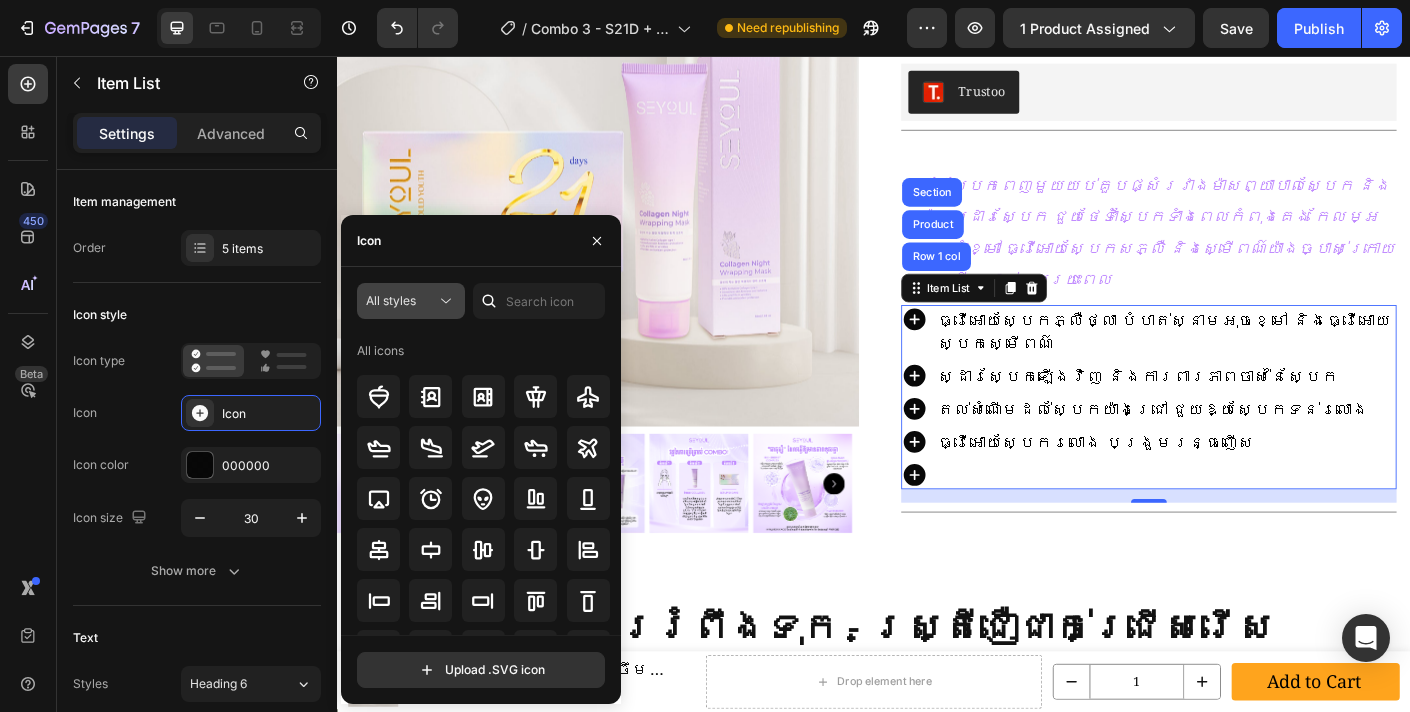 click on "All styles" at bounding box center (411, 301) 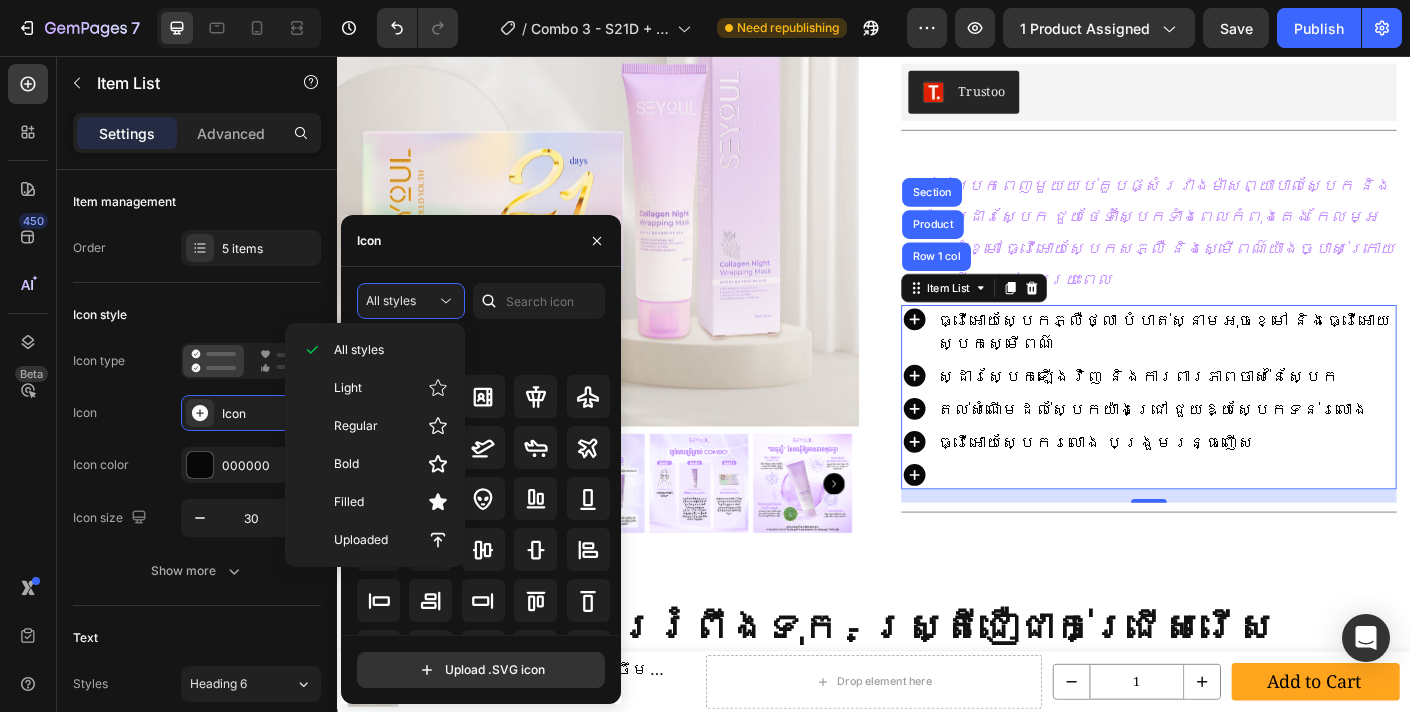 click on "All icons" 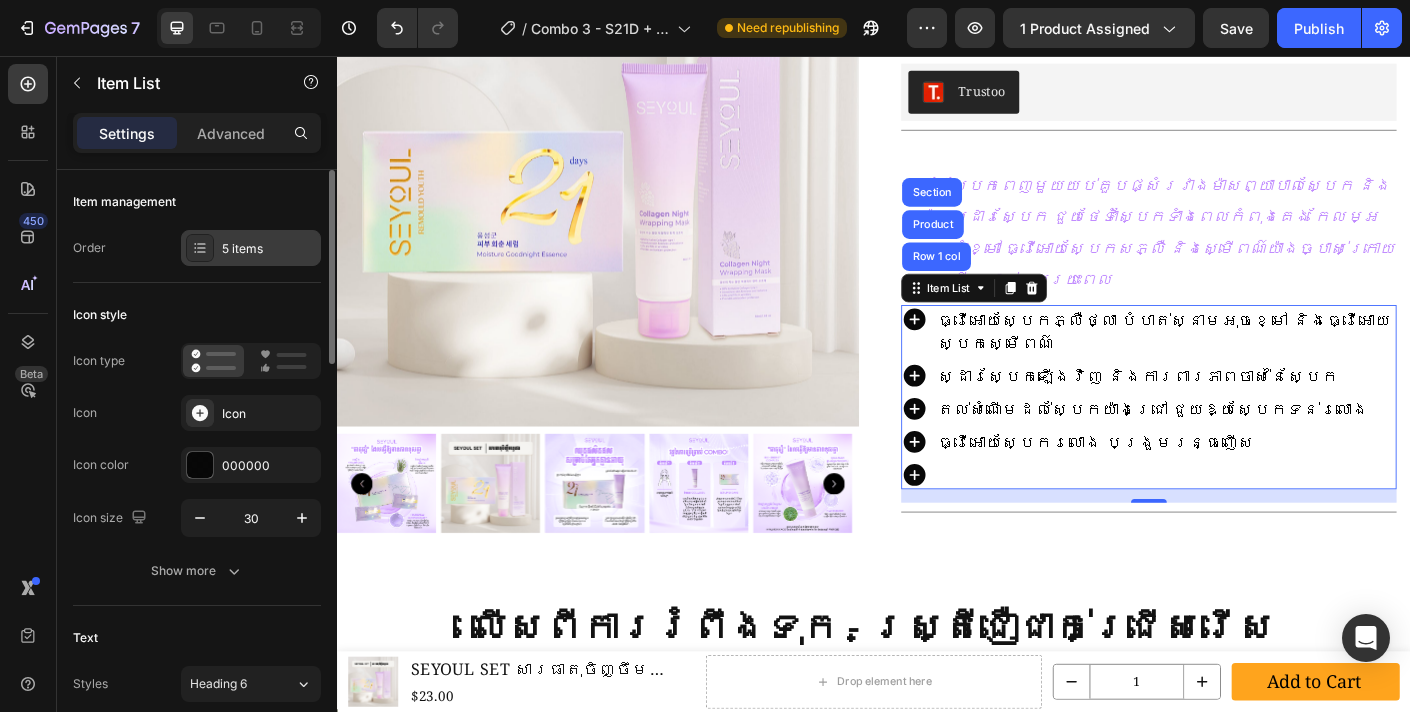 click on "5 items" at bounding box center (251, 248) 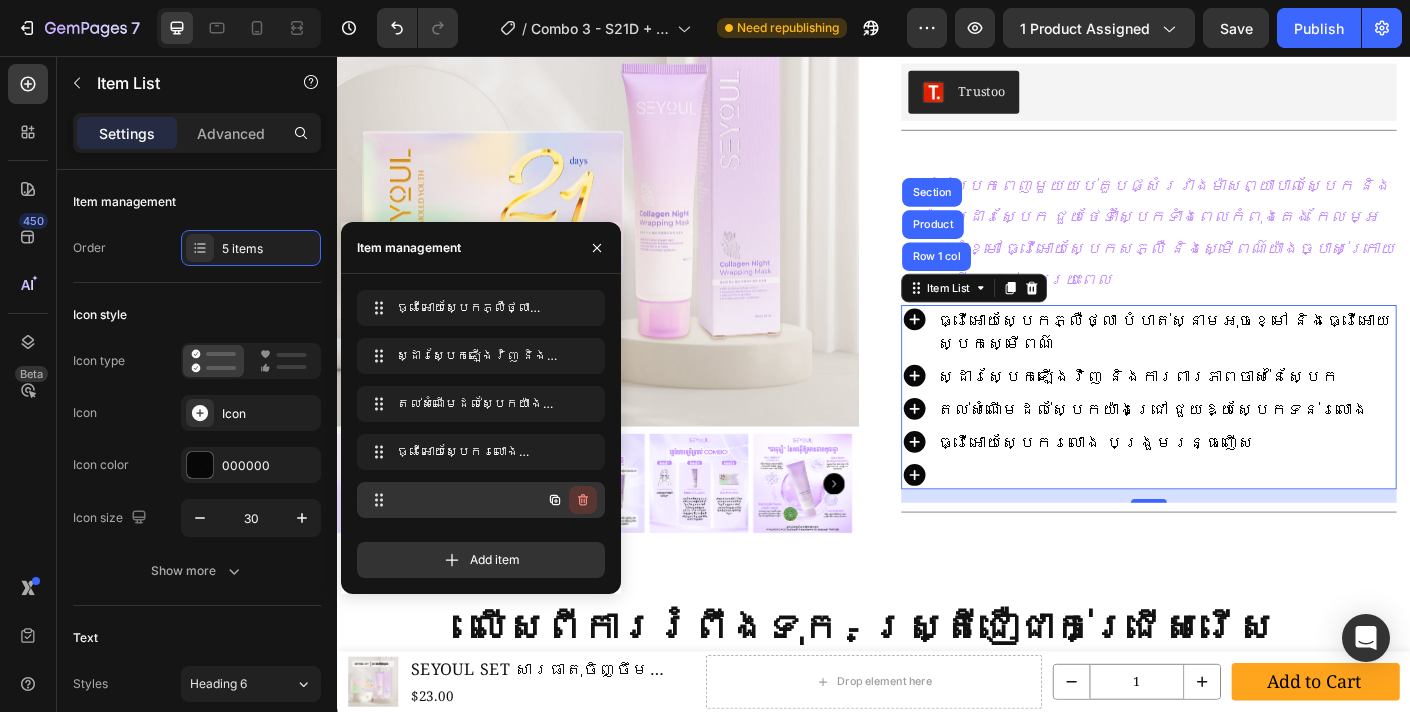 click 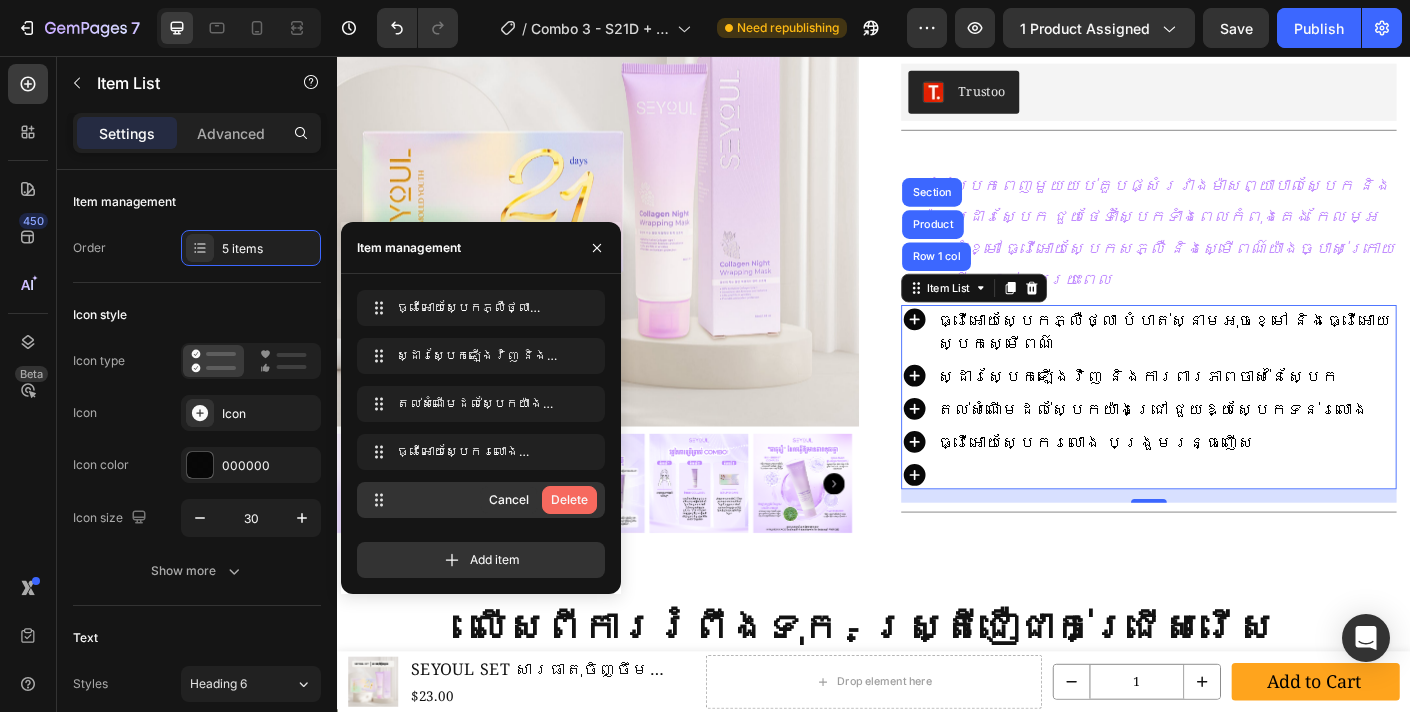 click on "Delete" at bounding box center (569, 500) 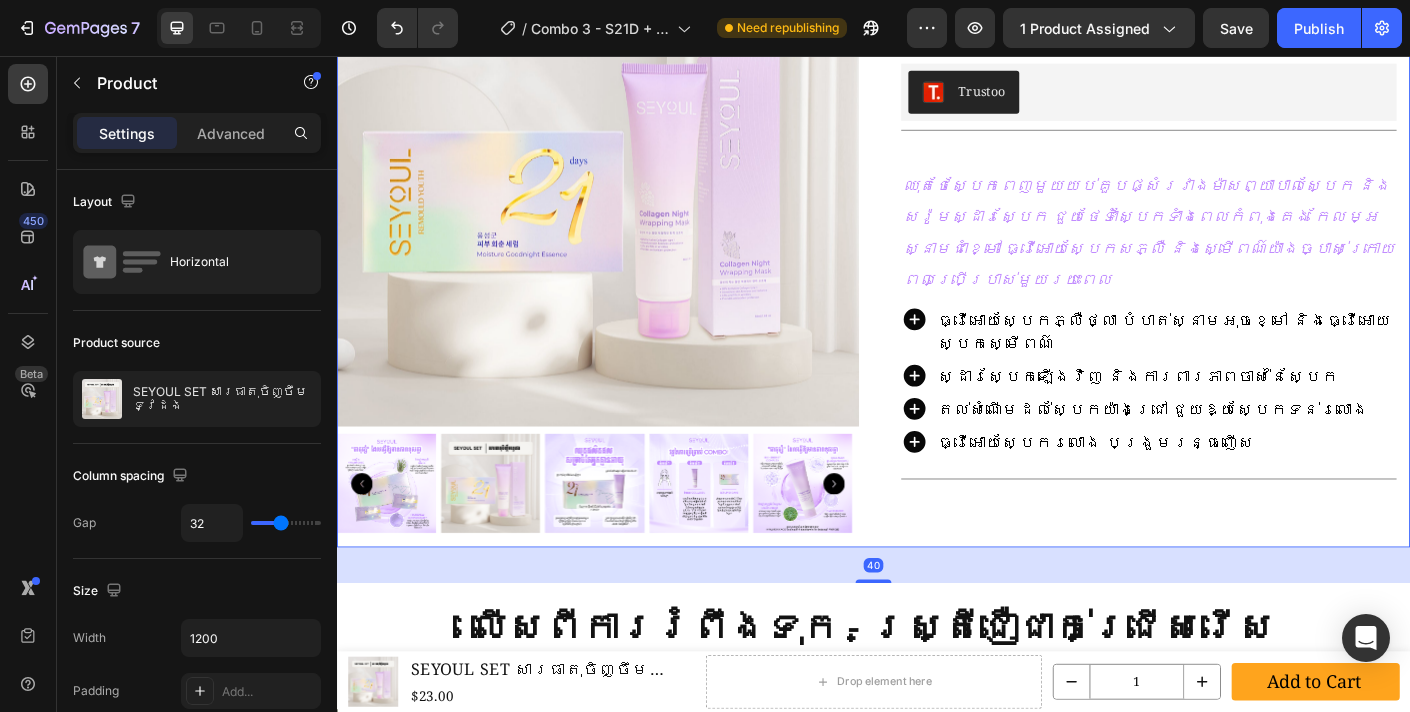 click on "SEYOUL SET សារធាតុចិញ្ចឹមទ្វេដង Product Title $23.00 Product Price Product Price $28.00 Product Price Product Price Row Trustoo Trustoo Title Line ⁠⁠⁠⁠⁠⁠⁠ ឈុតថែស្បែកពេញមួយយប់គួបផ្សំរវាងម៉ាសព្យាបាលស្បែក និង សេរ៉ូមស្ដារស្បែក ជួយថែទាំស្បែកទាំងពេលកំពុងគេង កែលម្អស្នាមជាំខ្មៅ ធ្វើអោយស្បែកសភ្លឺ និងស្មើពណ៌យ៉ាងច្បាស់ក្រោយពេលប្រើប្រាស់មួយរយះពេល Heading ⁠⁠⁠⁠⁠⁠⁠ ធ្វើអោយស្បែកភ្លឺថ្លា បំបាត់ស្នាមអុចខ្មៅ និងធ្វើអោយស្បែកស្មើពណ៌ Item List Row" at bounding box center (1245, 246) 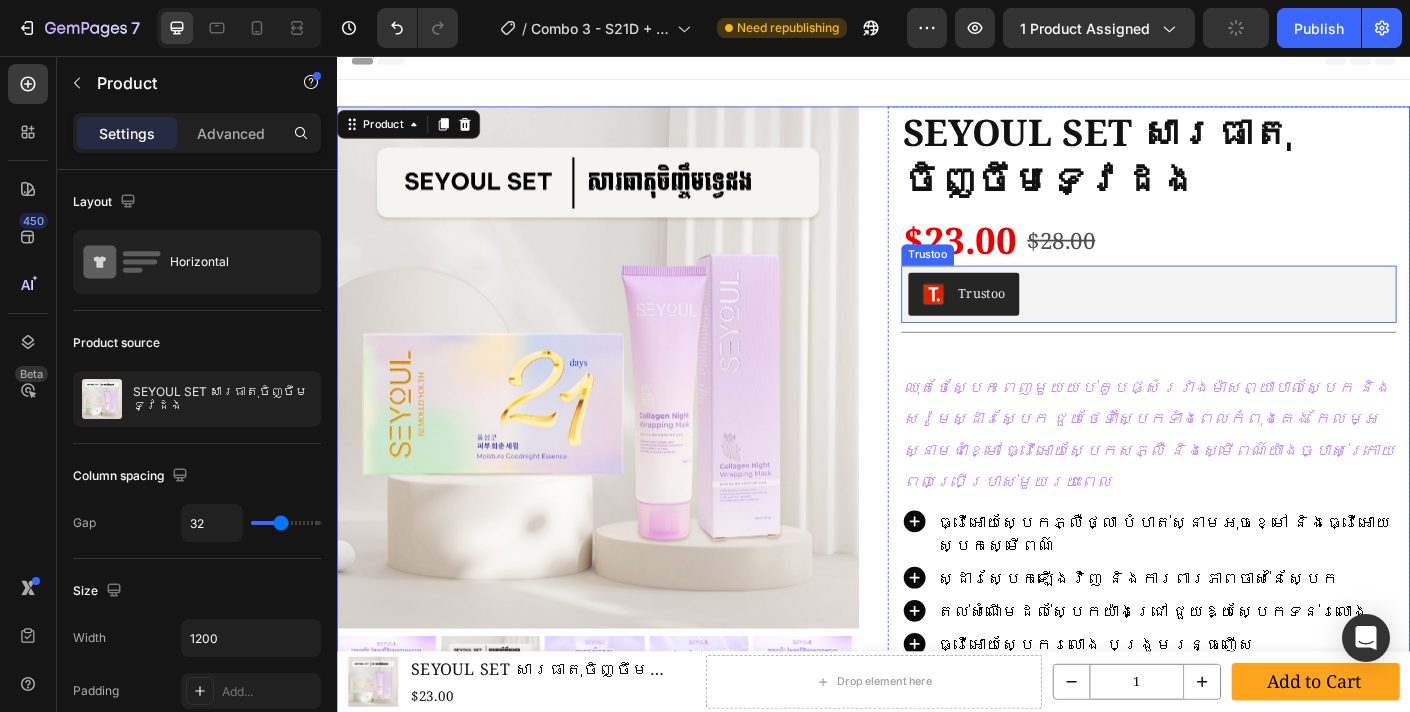 scroll, scrollTop: 11, scrollLeft: 0, axis: vertical 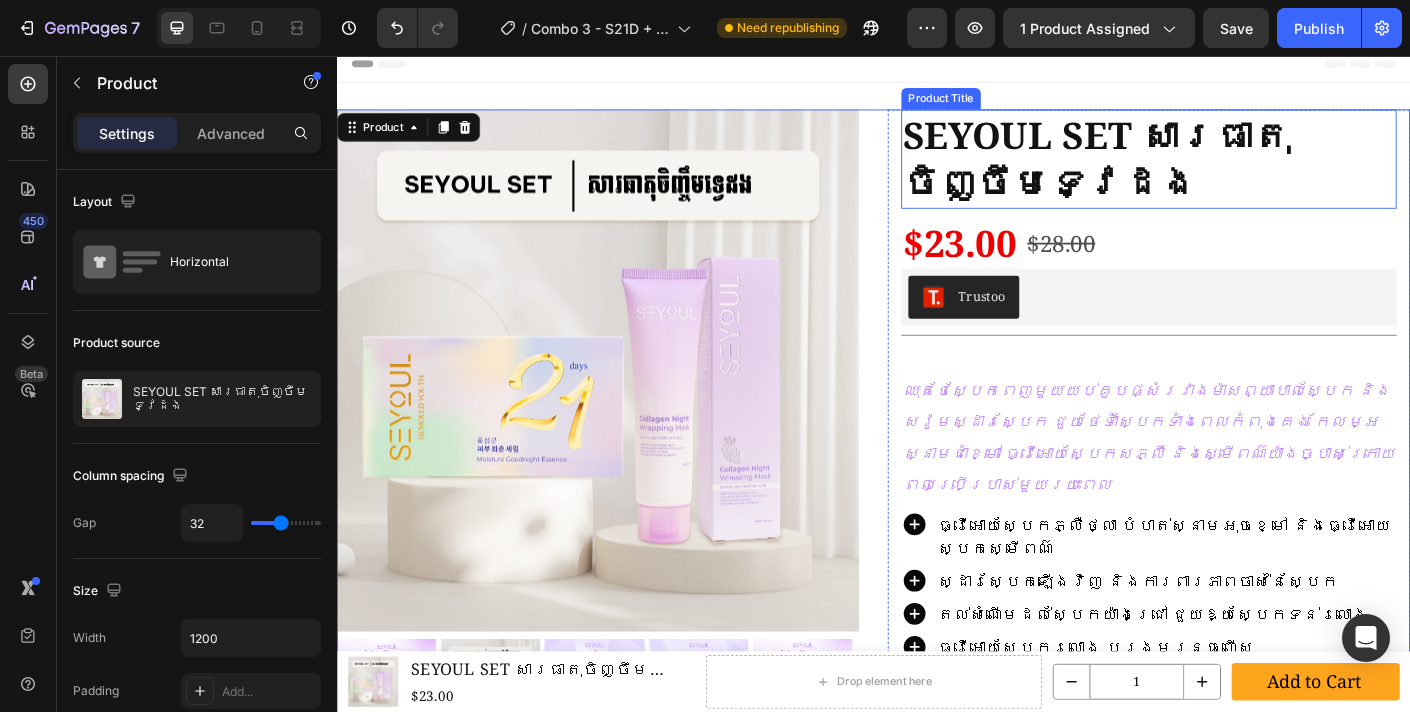 click on "SEYOUL SET សារធាតុចិញ្ចឹមទ្វេដង" at bounding box center (1245, 171) 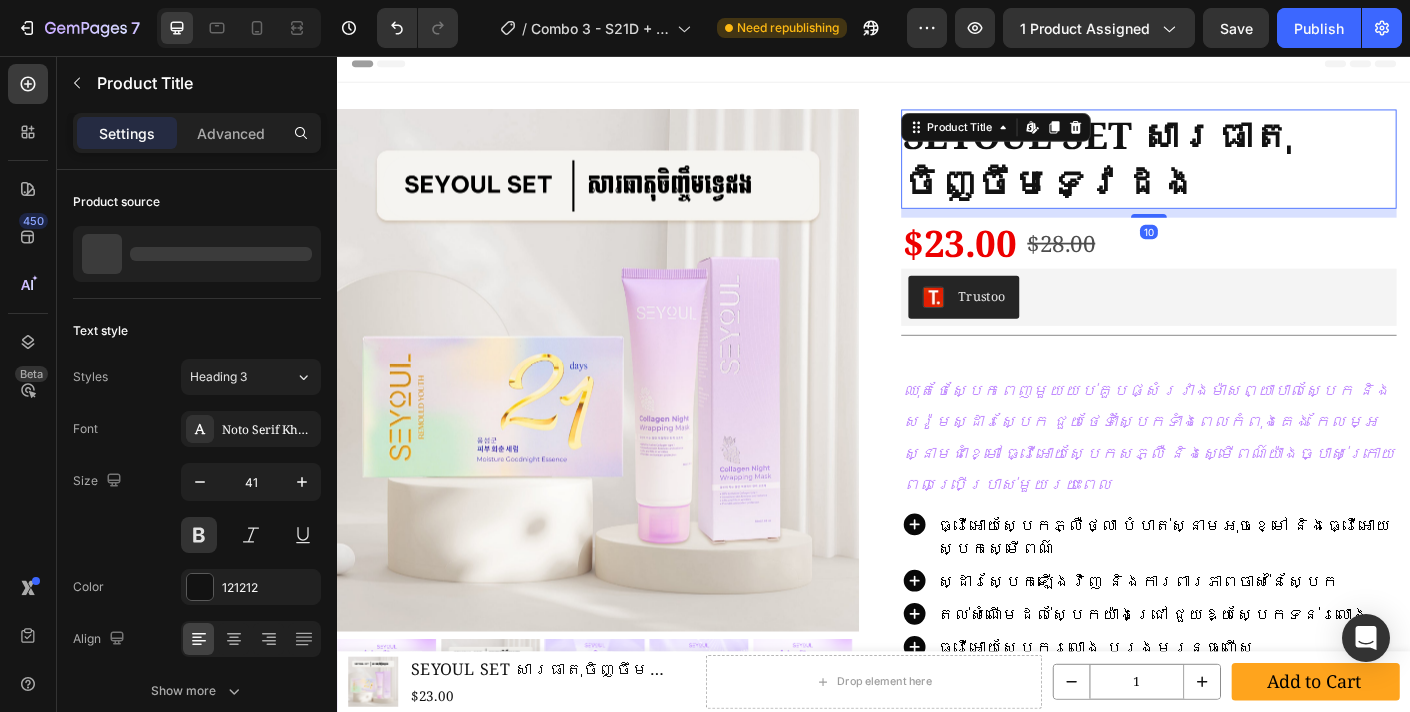 click on "SEYOUL SET សារធាតុចិញ្ចឹមទ្វេដង" at bounding box center [1245, 171] 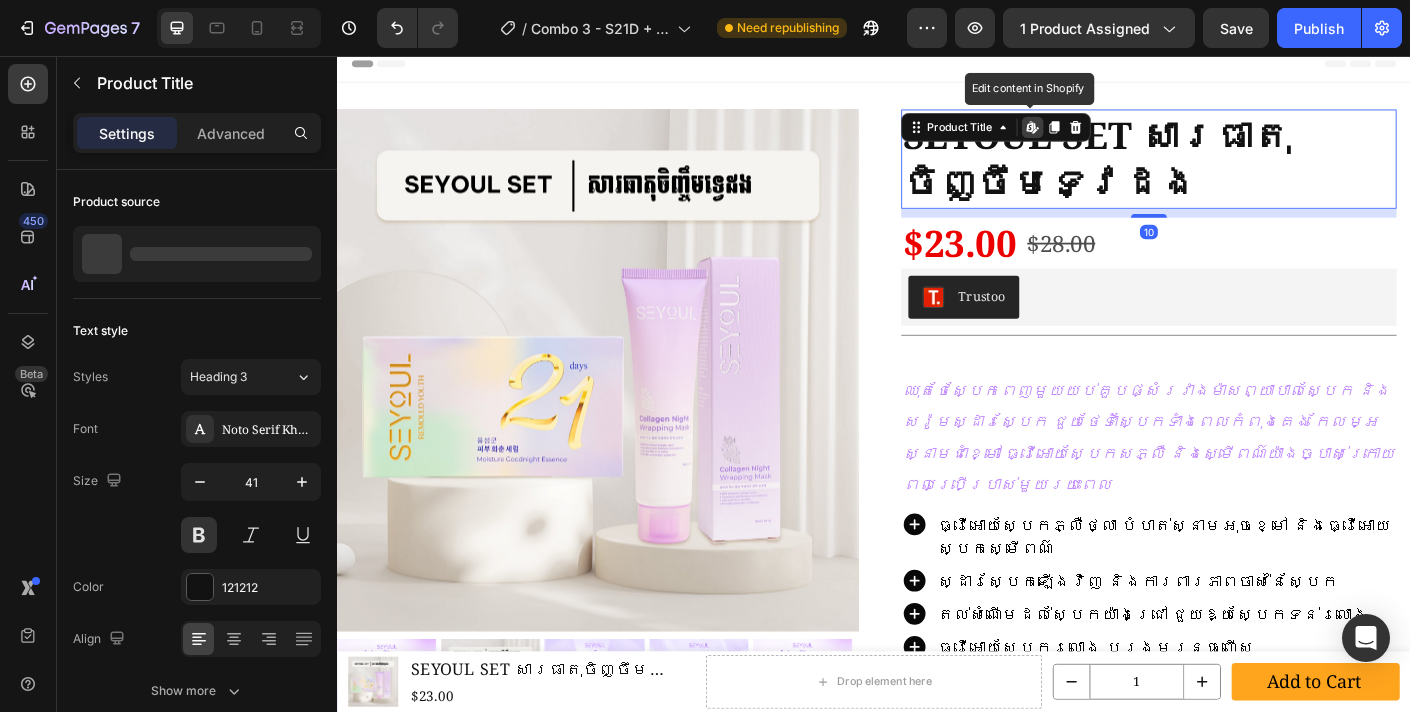 click on "SEYOUL SET សារធាតុចិញ្ចឹមទ្វេដង" at bounding box center (1245, 171) 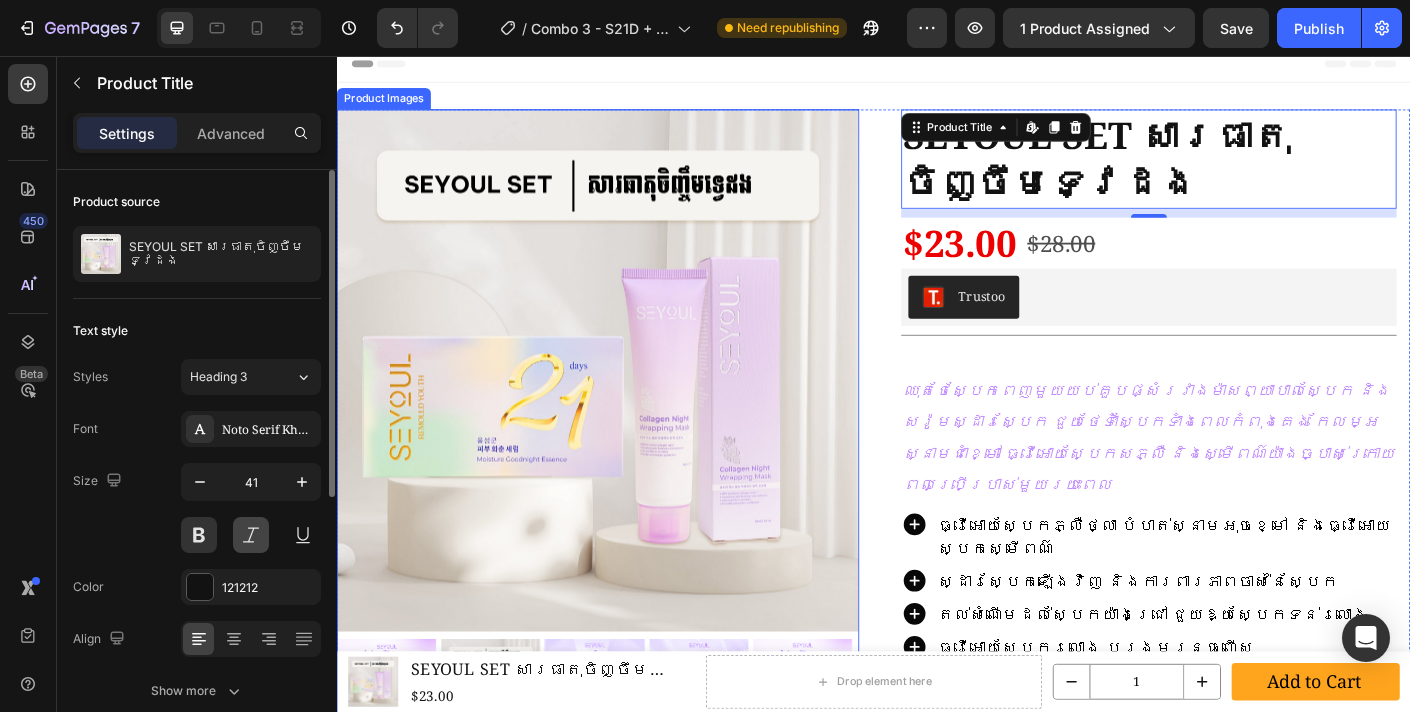 scroll, scrollTop: 21, scrollLeft: 0, axis: vertical 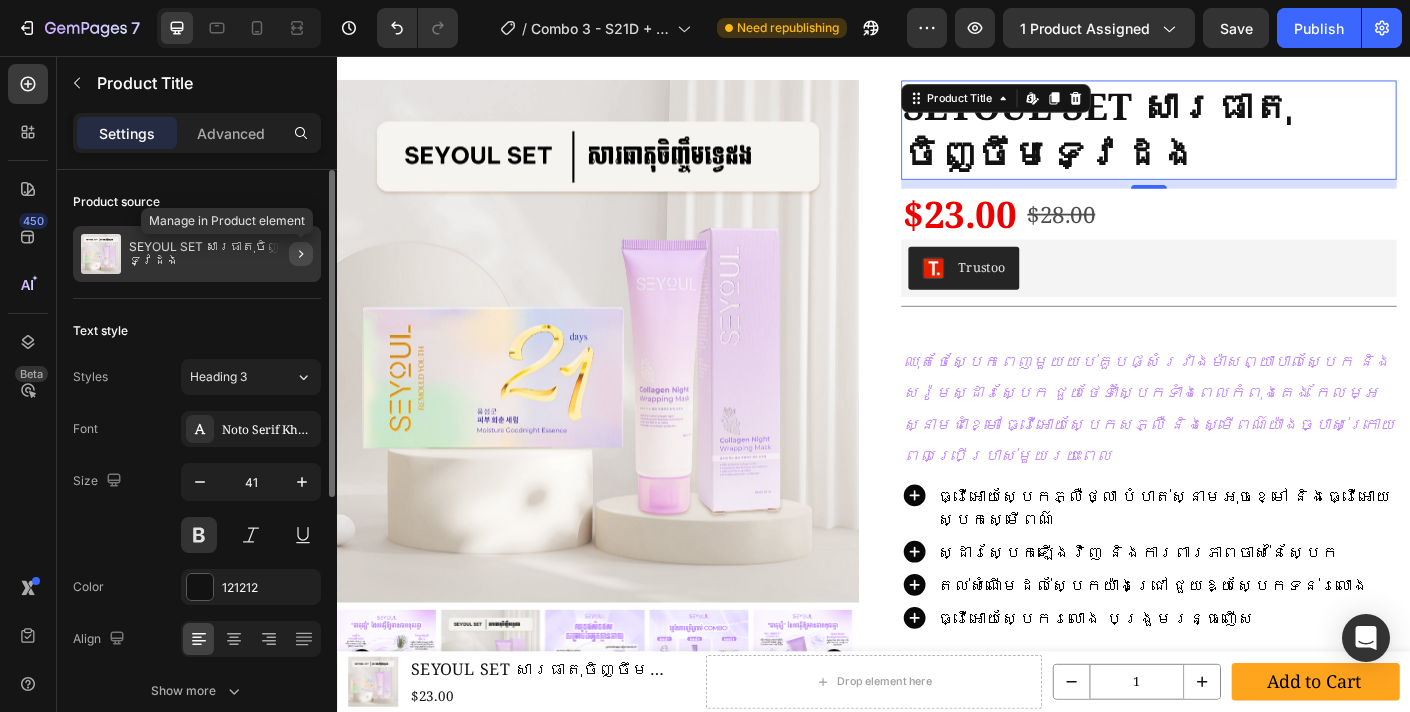 click 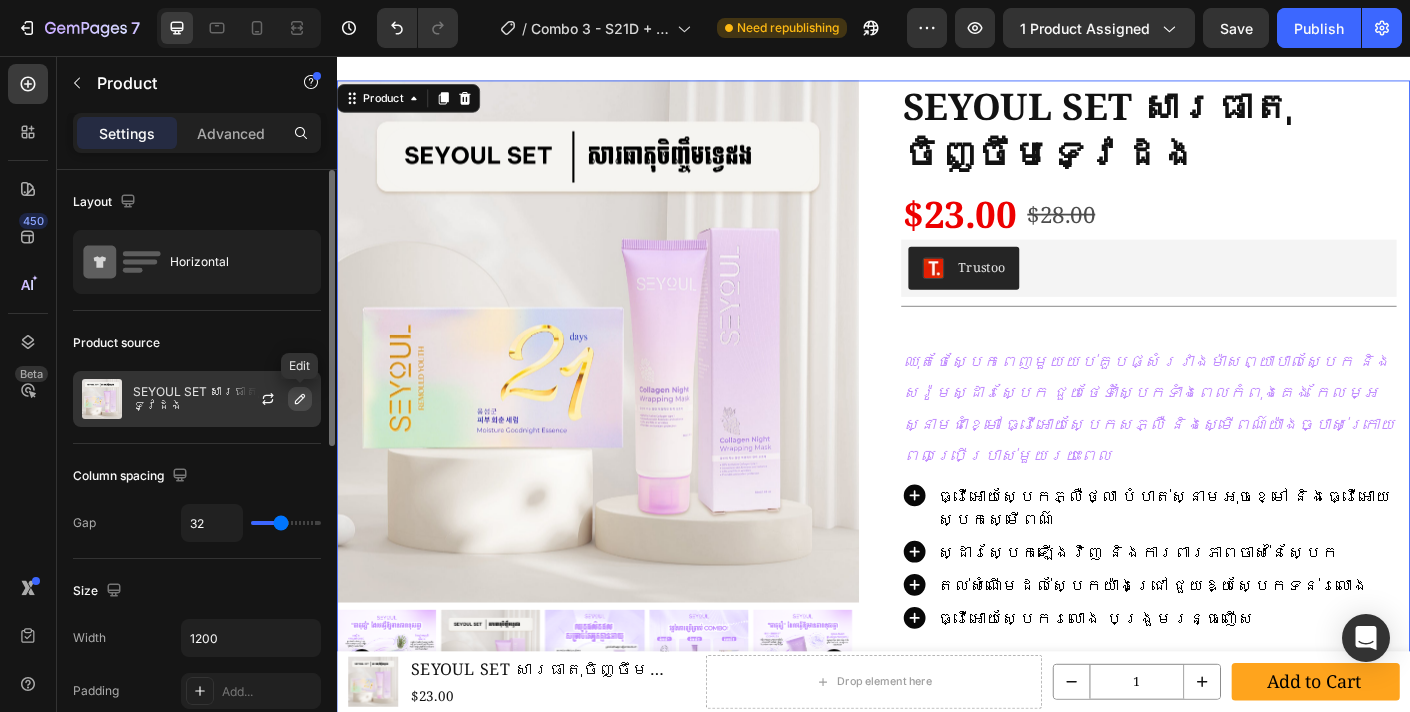 click 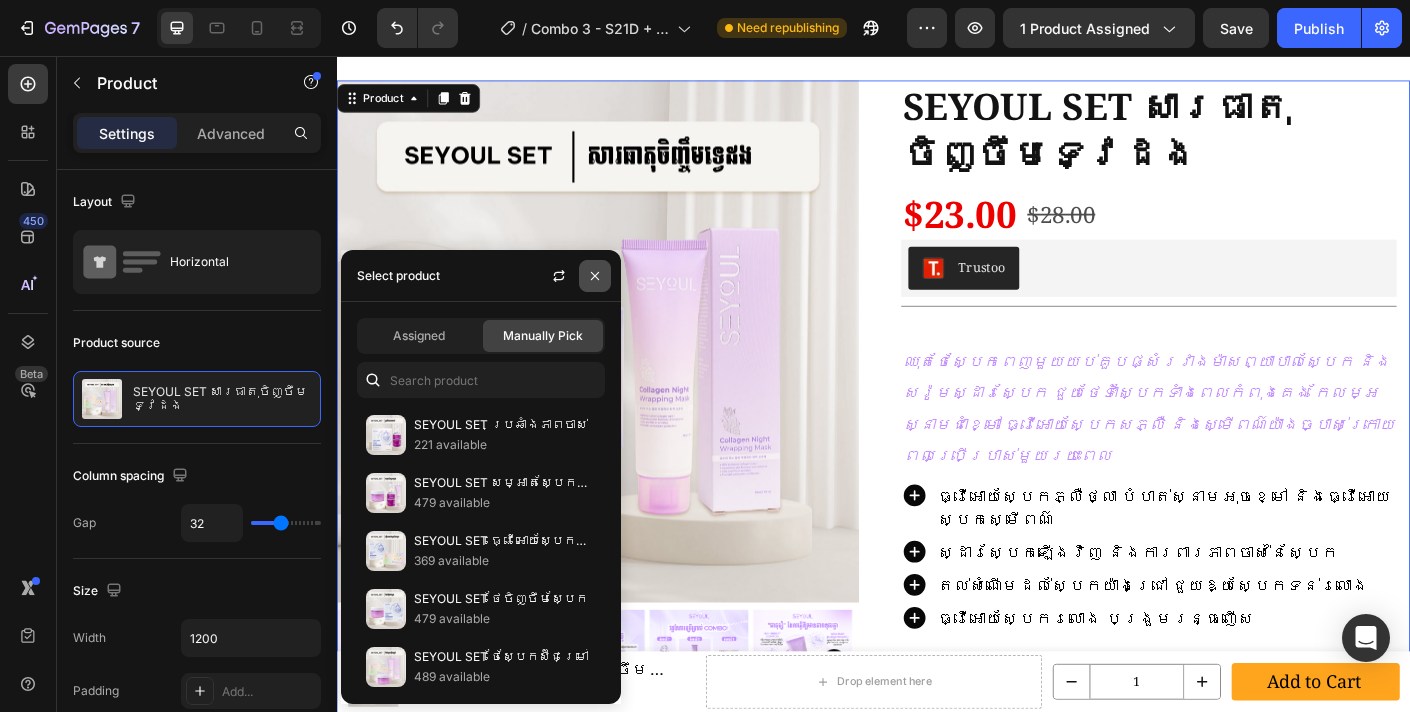 drag, startPoint x: 593, startPoint y: 275, endPoint x: 376, endPoint y: 265, distance: 217.23029 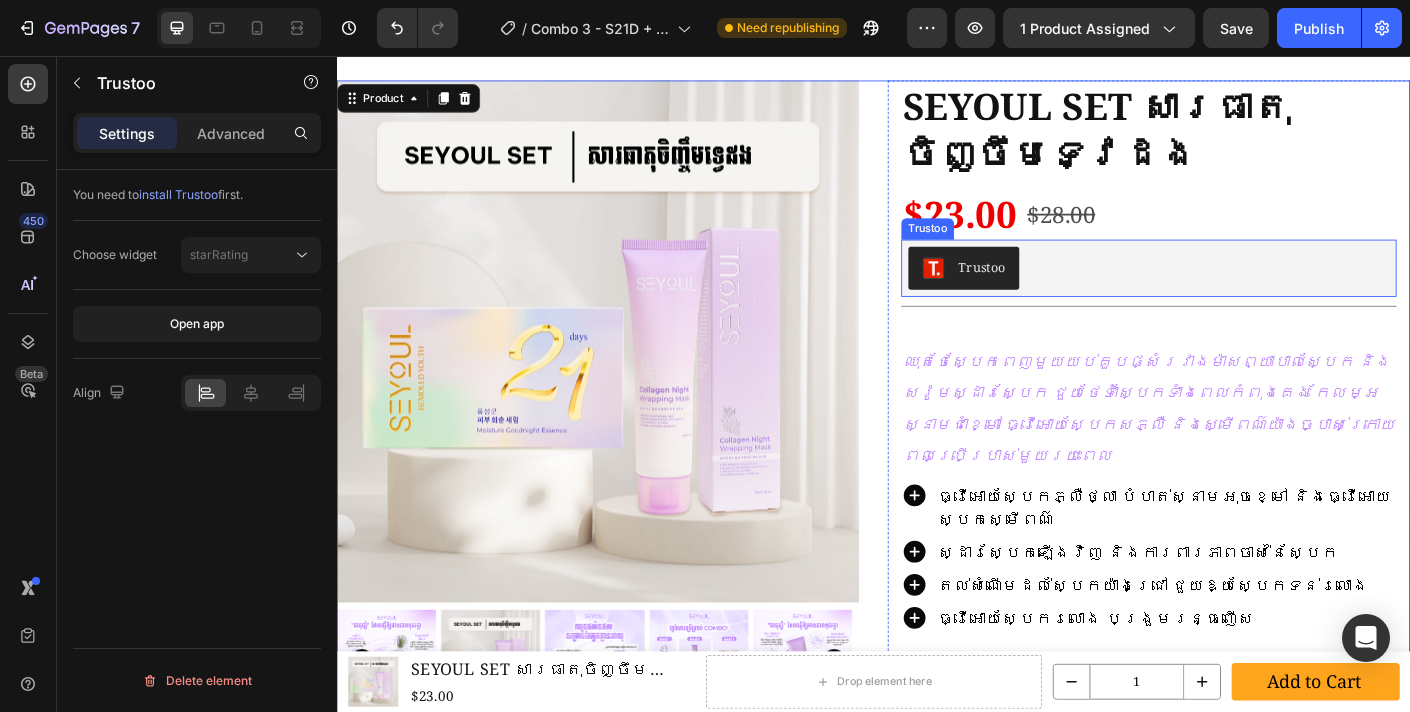 click on "Trustoo" at bounding box center [1038, 294] 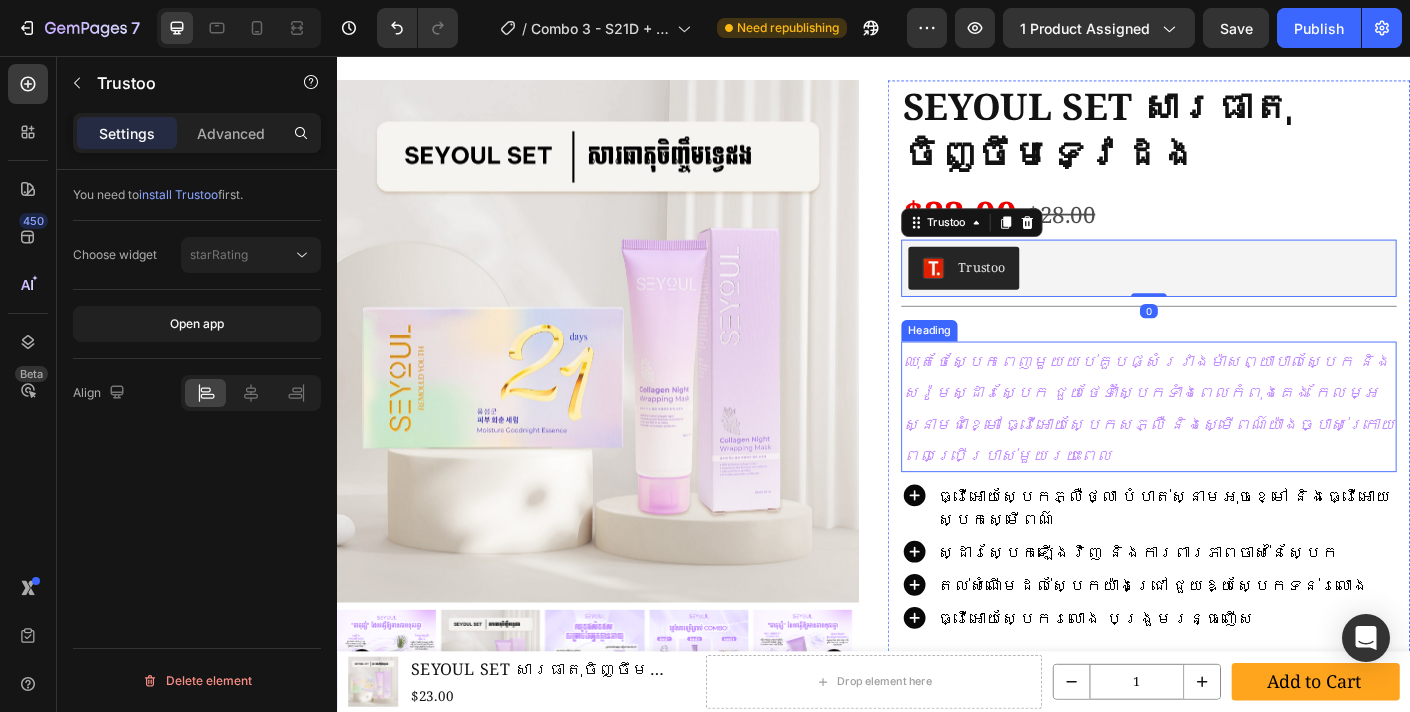 click on "⁠⁠⁠⁠⁠⁠⁠ ឈុតថែស្បែកពេញមួយយប់គួបផ្សំរវាងម៉ាសព្យាបាលស្បែក និង សេរ៉ូមស្ដារស្បែក ជួយថែទាំស្បែកទាំងពេលកំពុងគេង កែលម្អស្នាមជាំខ្មៅ ធ្វើអោយស្បែកសភ្លឺ និងស្មើពណ៌យ៉ាងច្បាស់ក្រោយពេលប្រើប្រាស់មួយរយះពេល" at bounding box center (1245, 449) 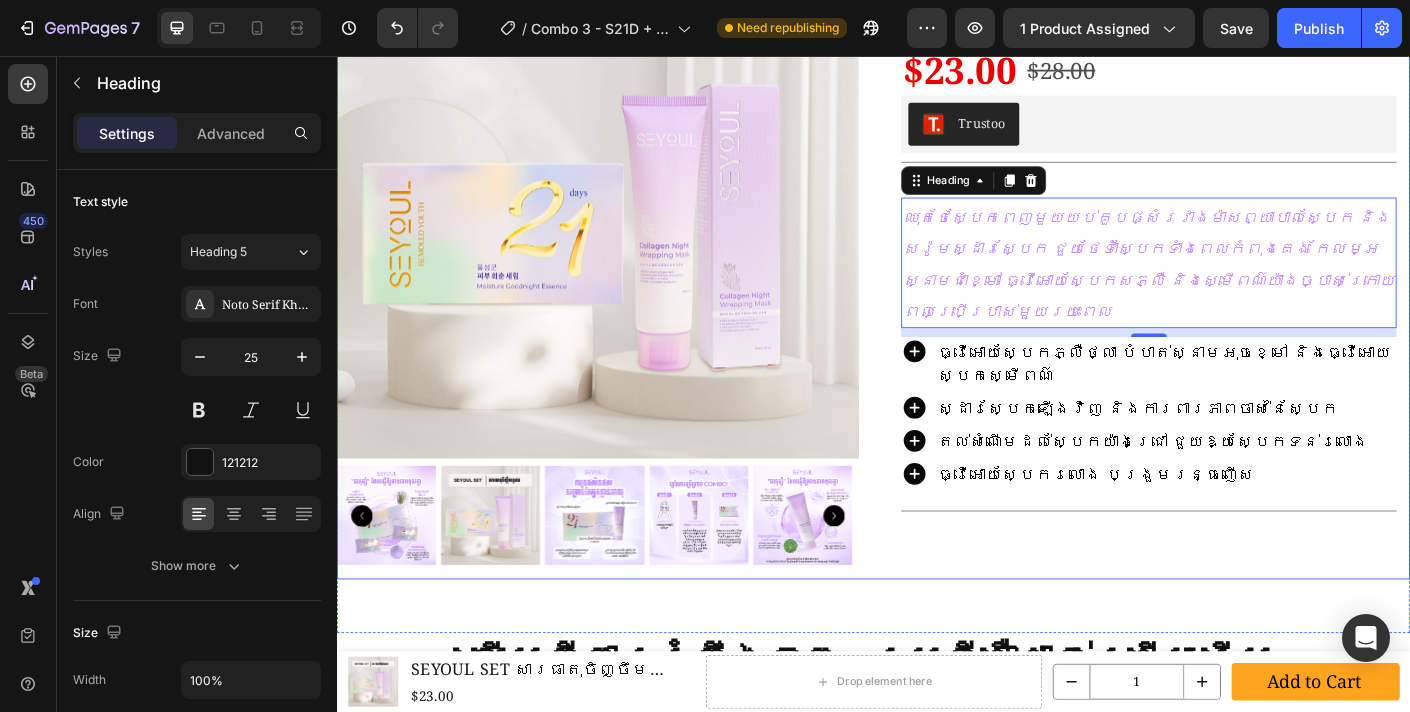 scroll, scrollTop: 225, scrollLeft: 0, axis: vertical 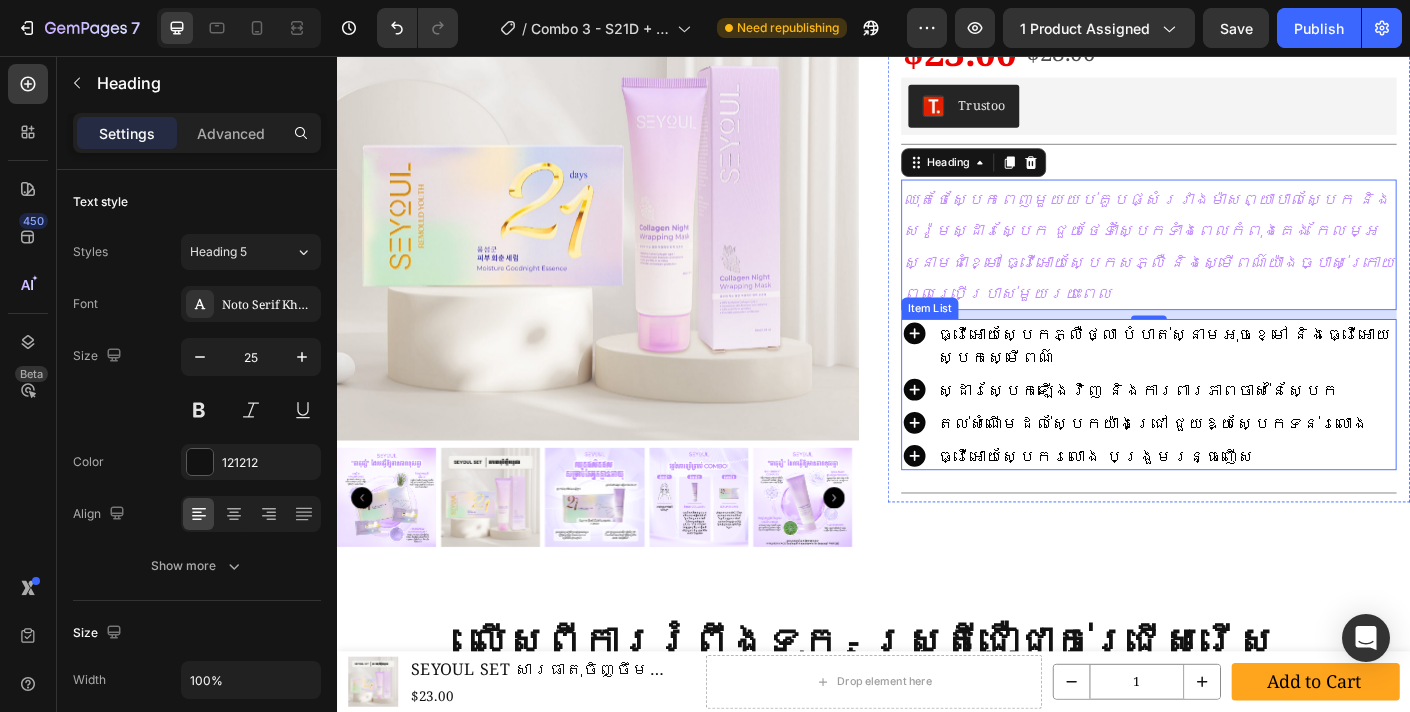 click on "ធ្វើអោយស្បែកភ្លឺថ្លា បំបាត់ស្នាមអុចខ្មៅ និងធ្វើអោយស្បែកស្មើពណ៌
ស្ដារស្បែកឡើងវិញ និងការពារភាពចាស់នៃស្បែក
តល់សំណើមដល់ស្បែកយ៉ាងជ្រៅ ជួយឱ្យស្បែកទន់រលោង
ធ្វើអោយស្បែករលោង បង្រួមរន្ធញើស" at bounding box center [1245, 434] 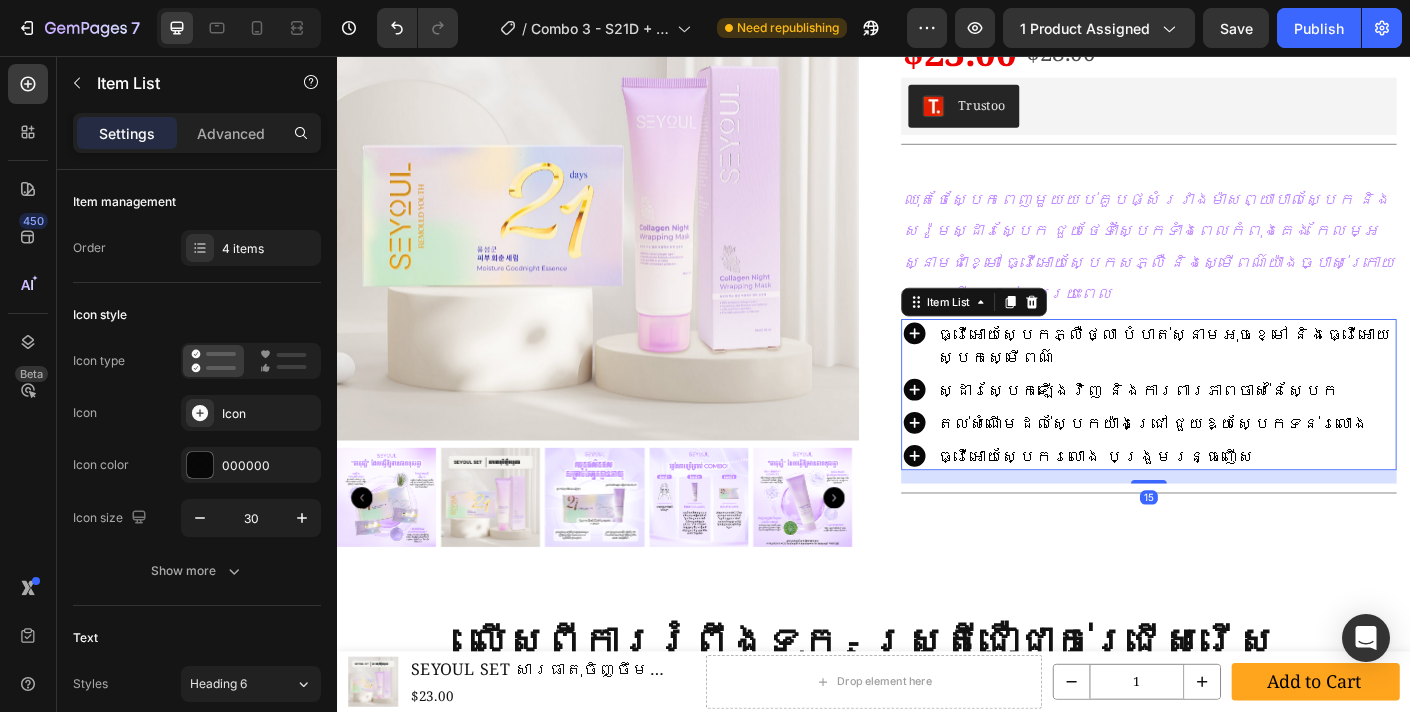 click on "ធ្វើអោយស្បែកភ្លឺថ្លា បំបាត់ស្នាមអុចខ្មៅ និងធ្វើអោយស្បែកស្មើពណ៌
ស្ដារស្បែកឡើងវិញ និងការពារភាពចាស់នៃស្បែក
តល់សំណើមដល់ស្បែកយ៉ាងជ្រៅ ជួយឱ្យស្បែកទន់រលោង
ធ្វើអោយស្បែករលោង បង្រួមរន្ធញើស" at bounding box center (1245, 434) 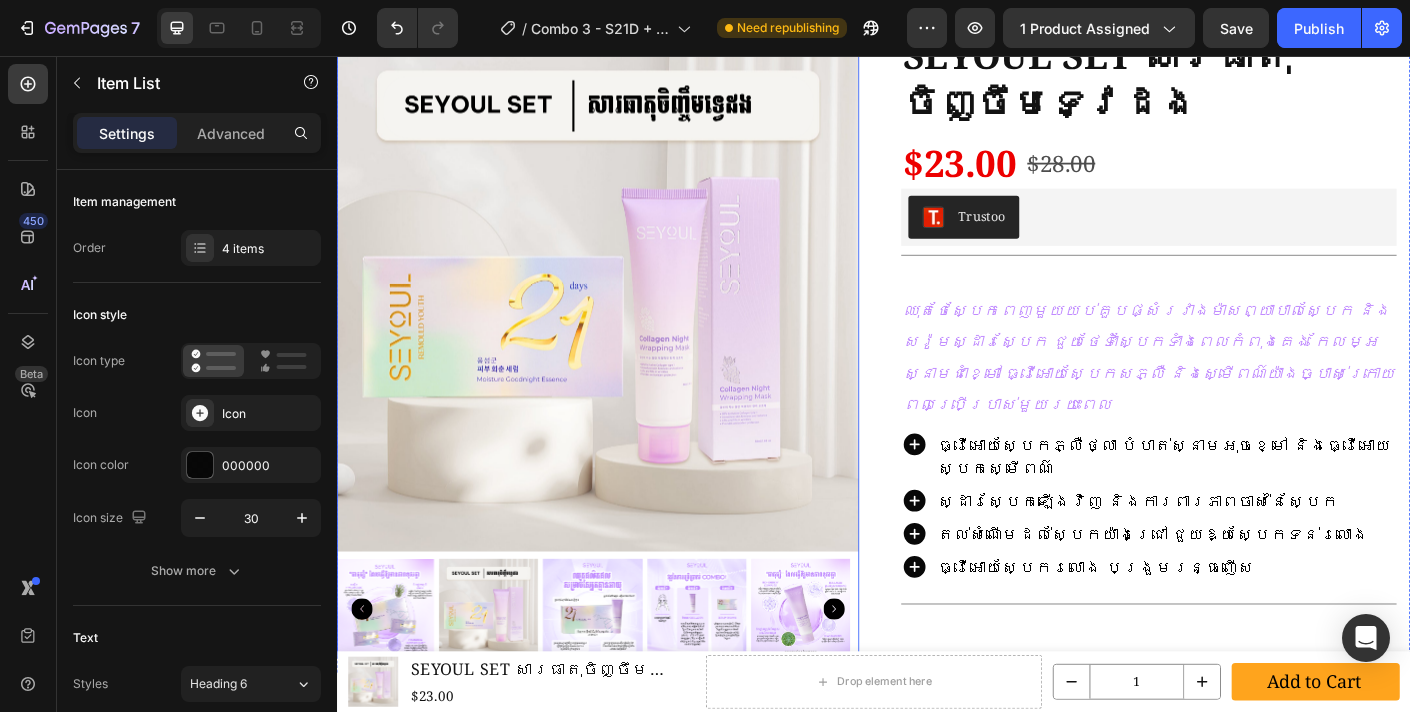 scroll, scrollTop: 0, scrollLeft: 0, axis: both 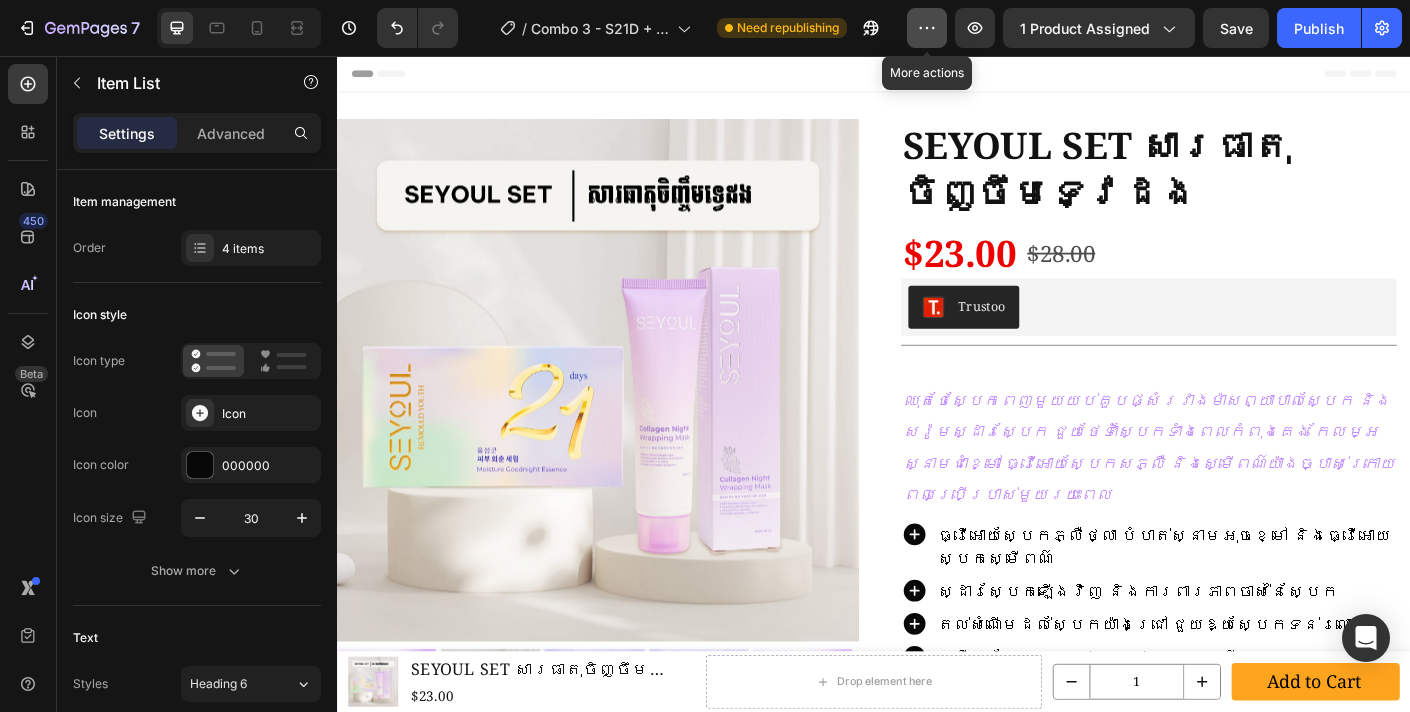 click 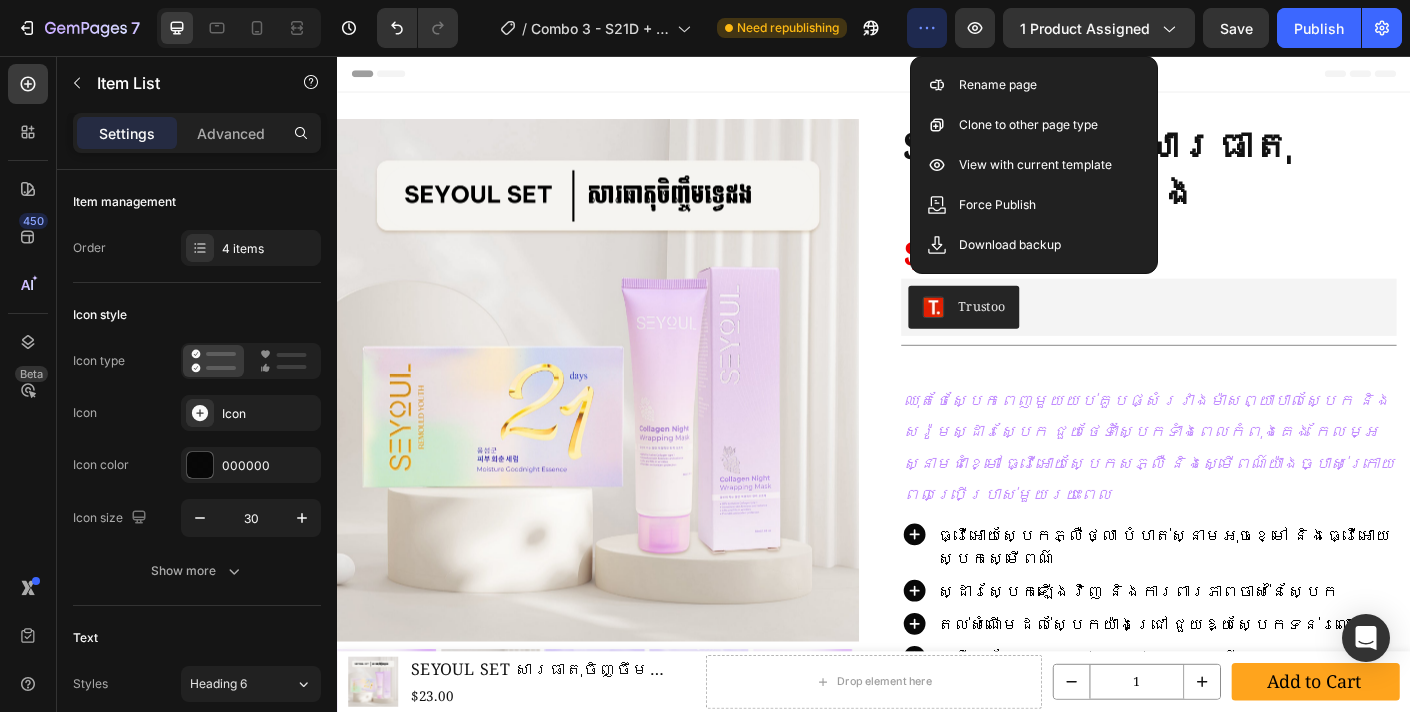 click 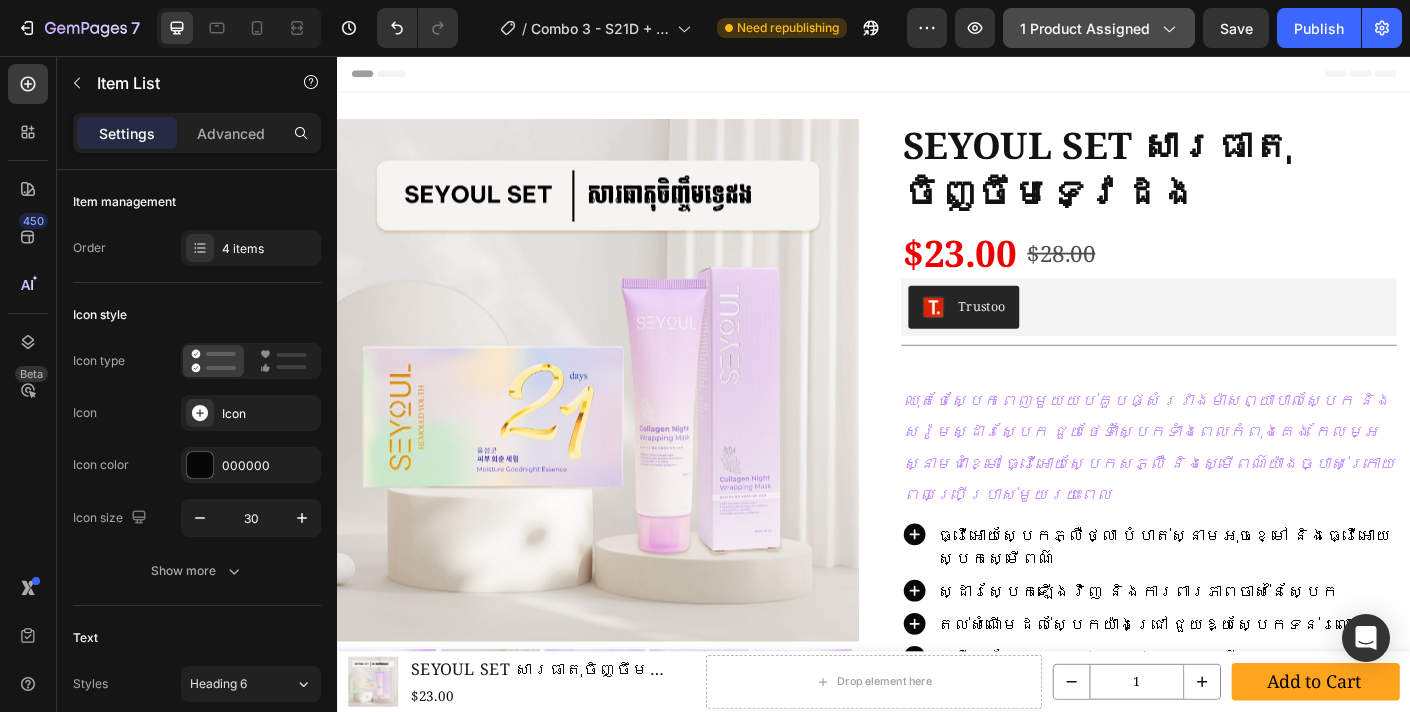 click on "1 product assigned" 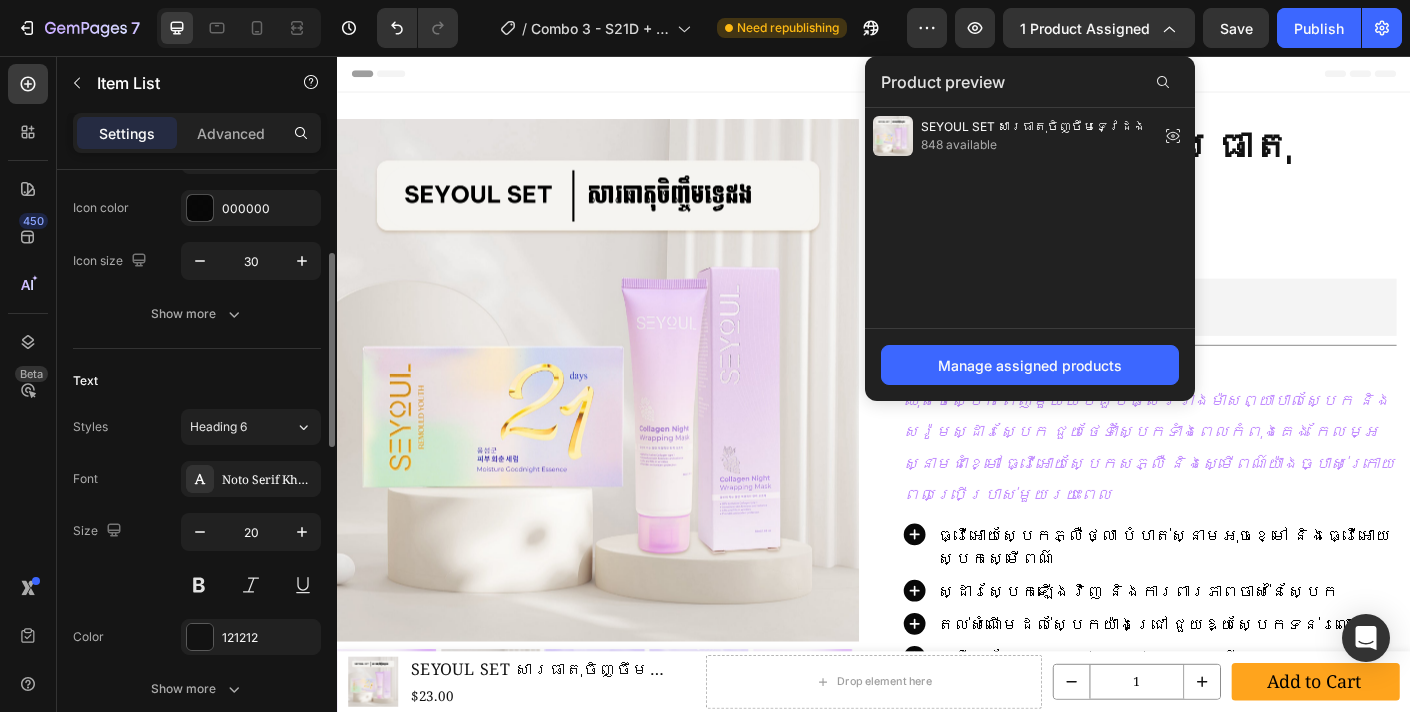 scroll, scrollTop: 634, scrollLeft: 0, axis: vertical 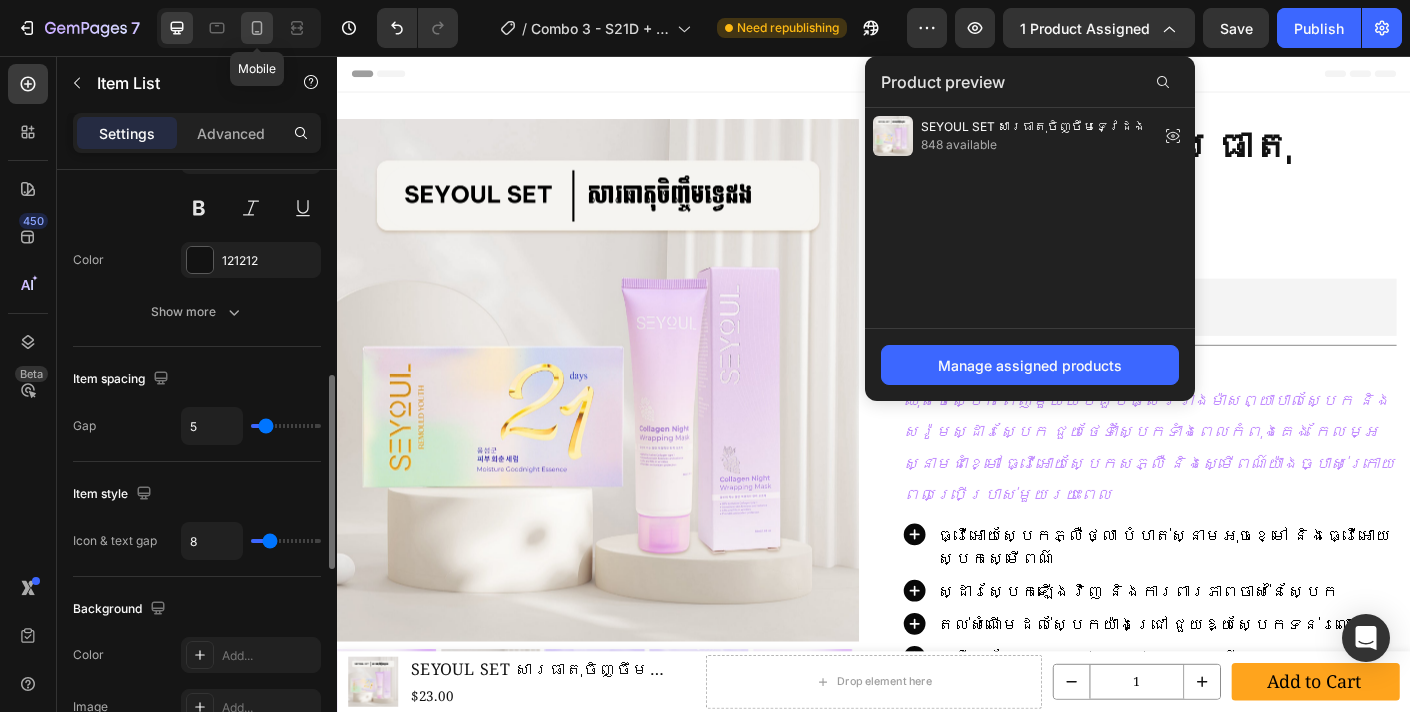 click 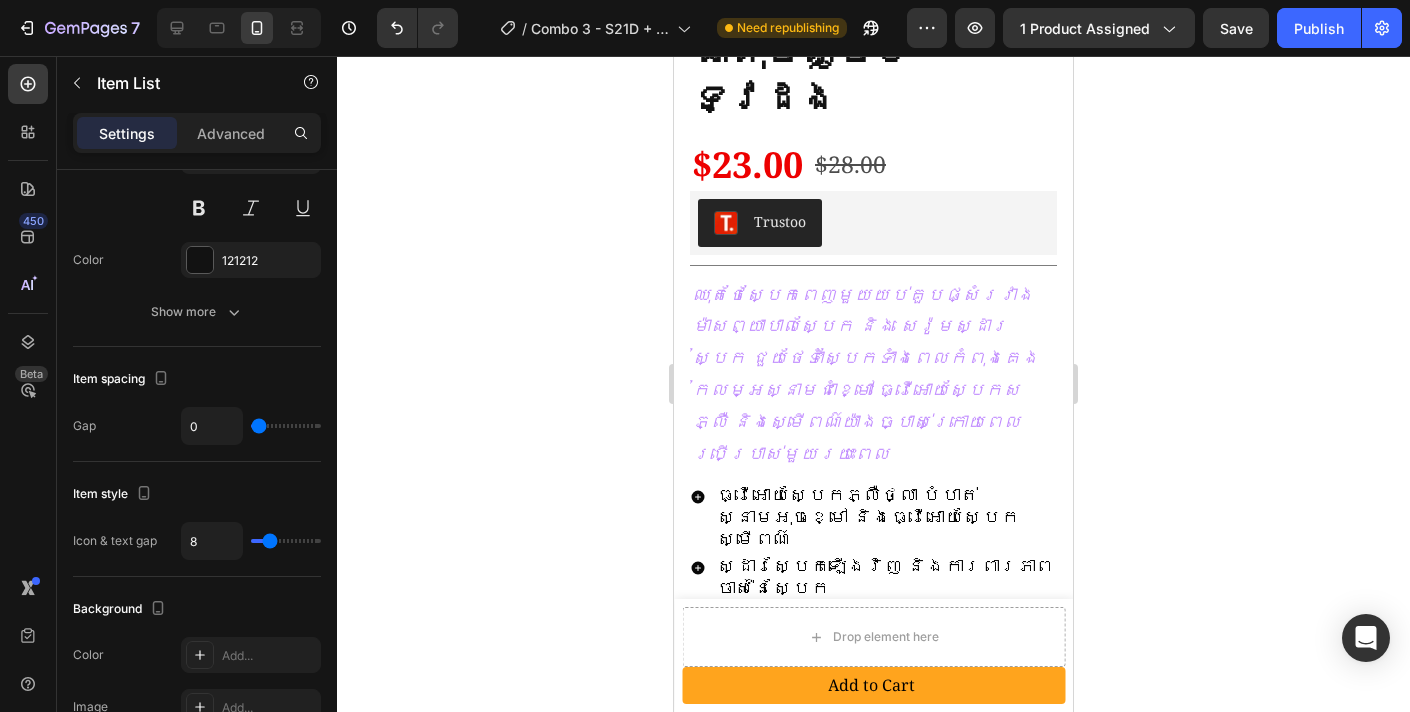 scroll, scrollTop: 570, scrollLeft: 0, axis: vertical 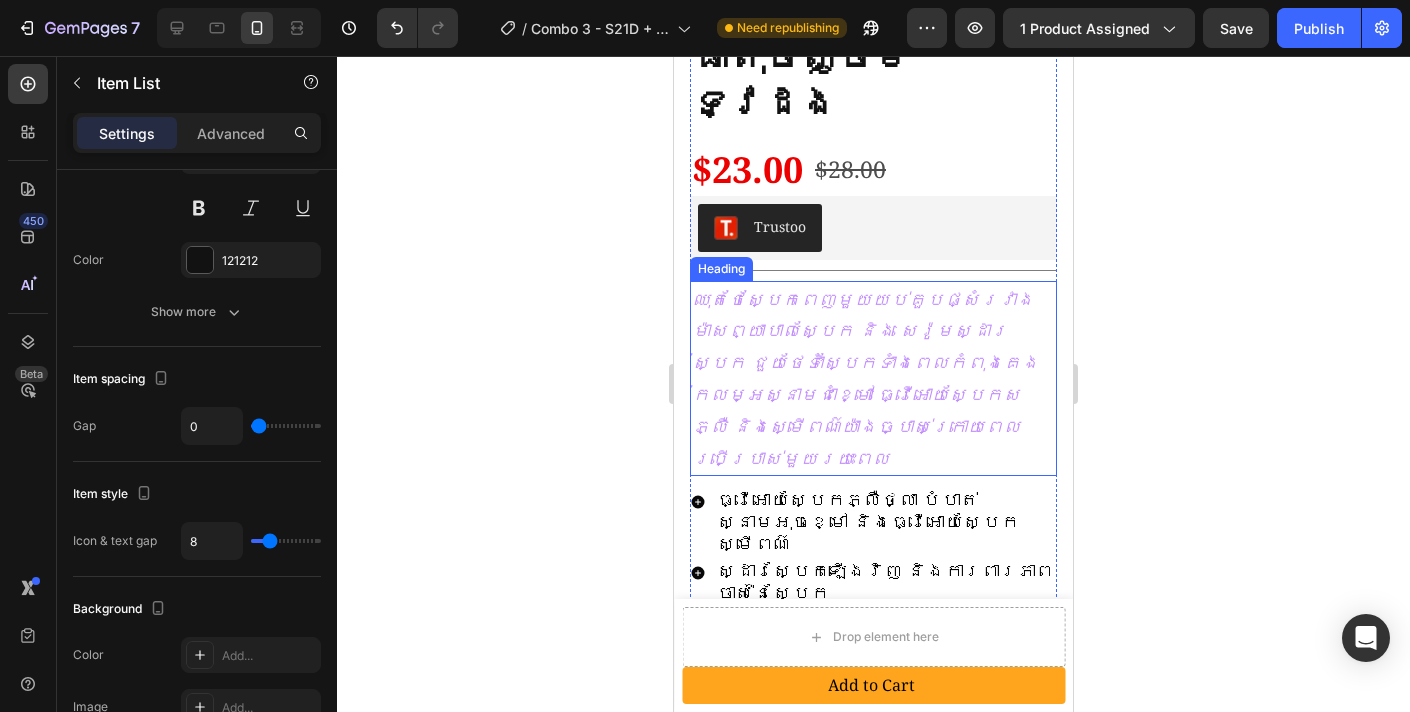 click on "ឈុតថែស្បែកពេញមួយយប់គួបផ្សំរវាងម៉ាសព្យាបាលស្បែក និង សេរ៉ូមស្ដារស្បែក ជួយថែទាំស្បែកទាំងពេលកំពុងគេង កែលម្អស្នាមជាំខ្មៅ ធ្វើអោយស្បែកសភ្លឺ និងស្មើពណ៌យ៉ាងច្បាស់ក្រោយពេលប្រើប្រាស់មួយរយះពេល" at bounding box center (865, 379) 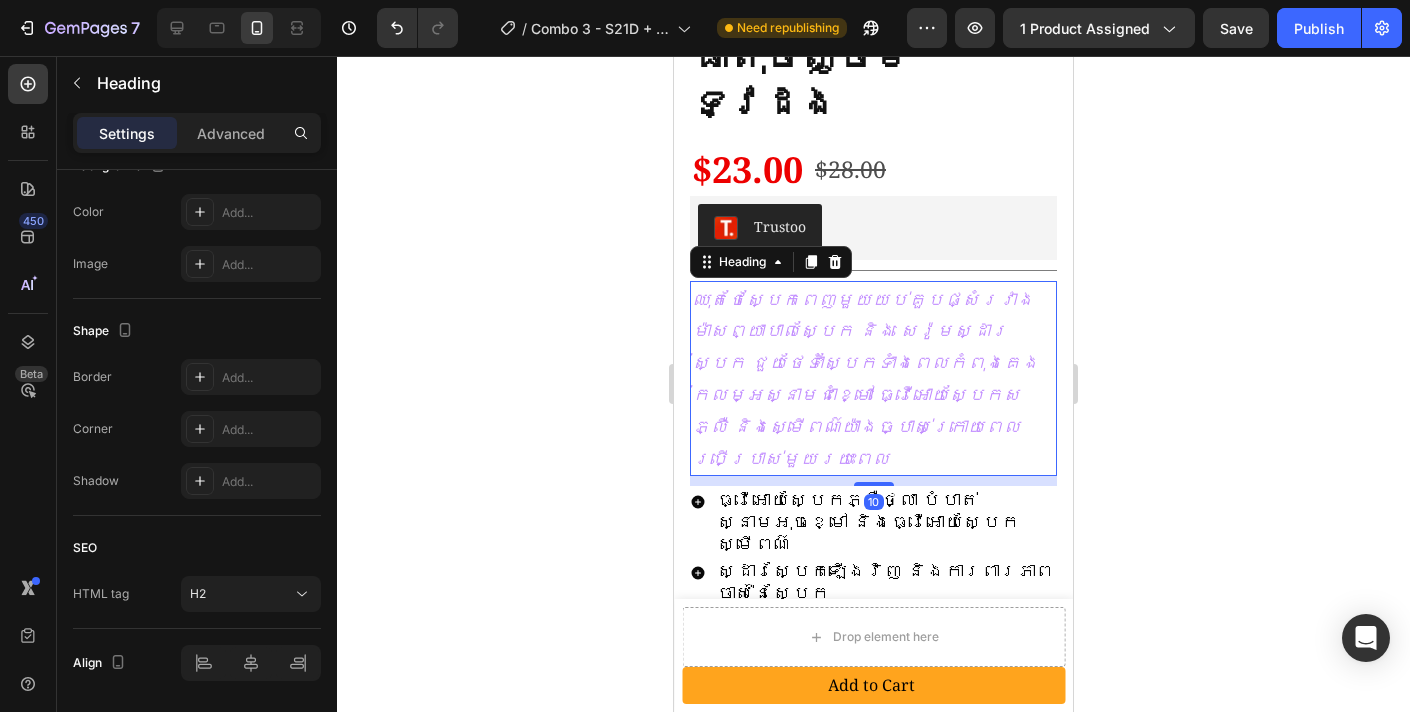 scroll, scrollTop: 0, scrollLeft: 0, axis: both 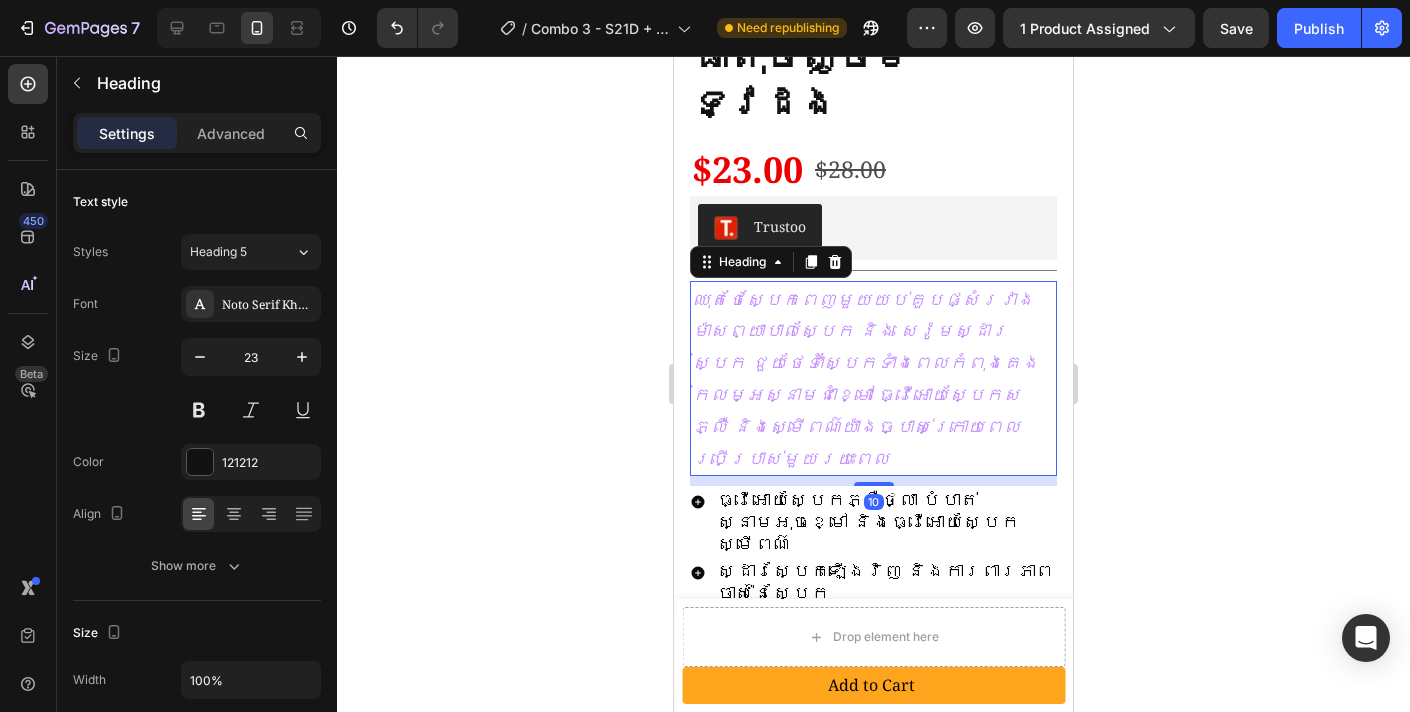 click 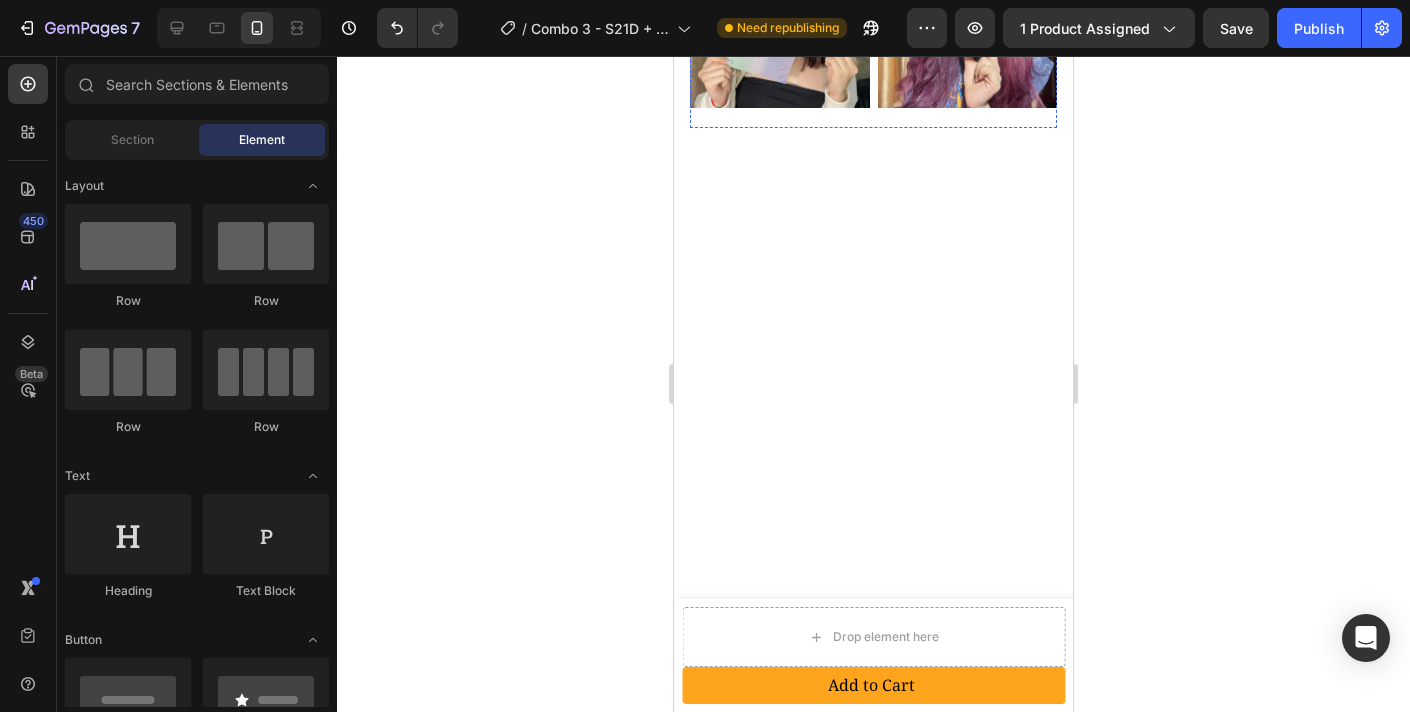 scroll, scrollTop: 972, scrollLeft: 0, axis: vertical 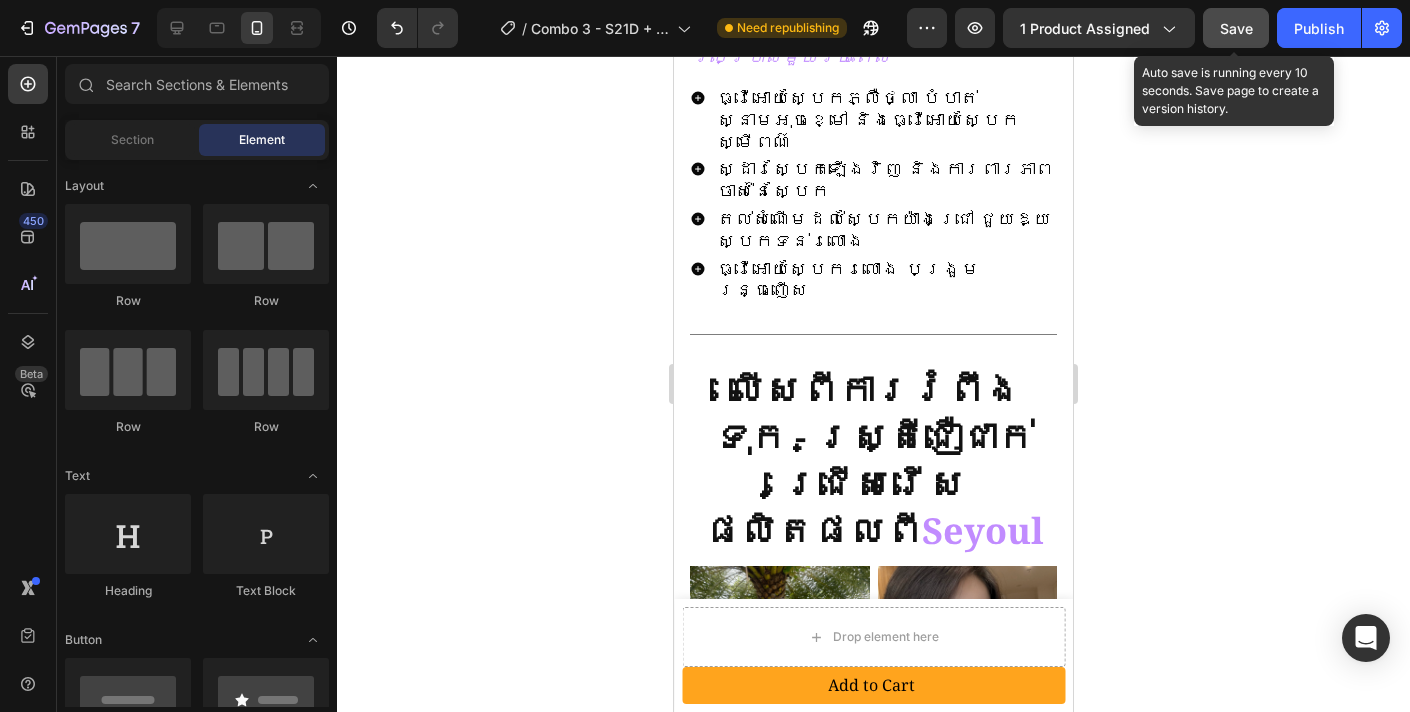 click on "Save" at bounding box center [1236, 28] 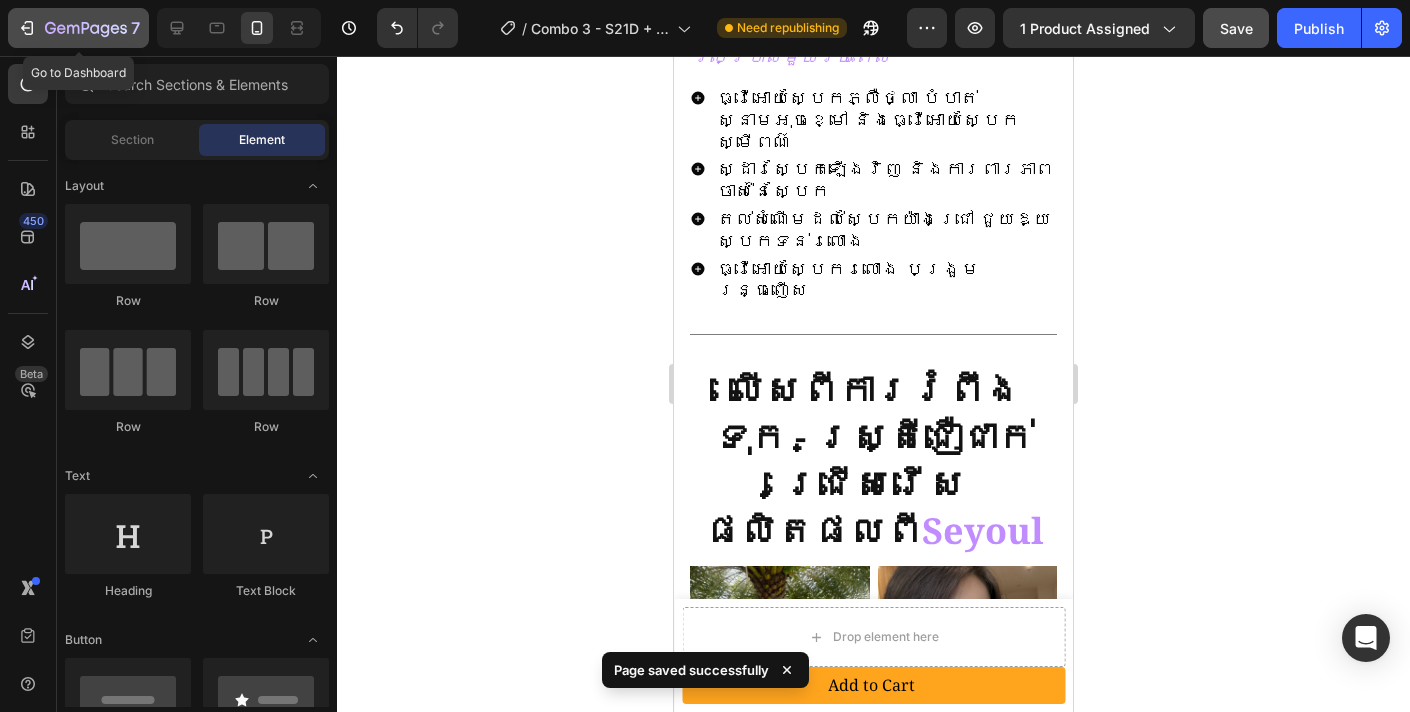 click 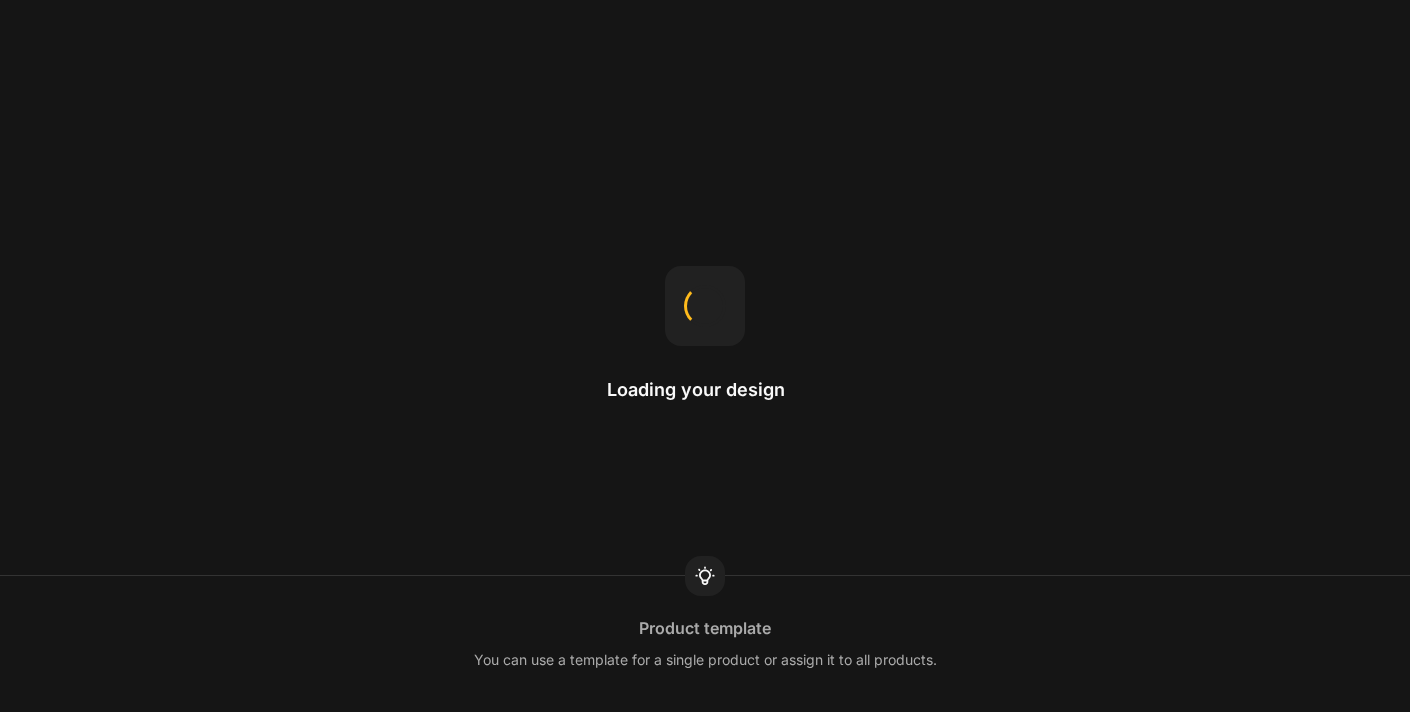 scroll, scrollTop: 0, scrollLeft: 0, axis: both 